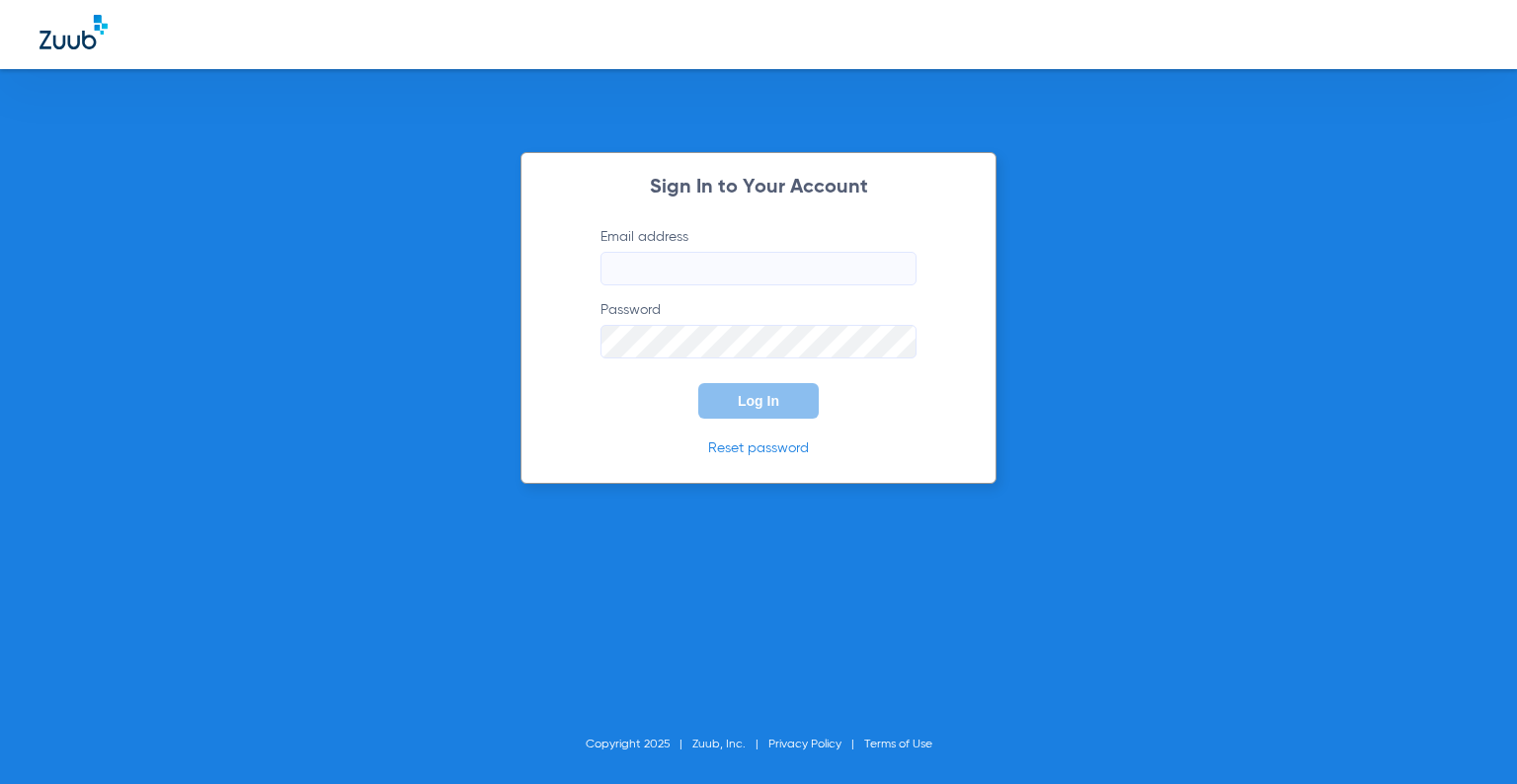 scroll, scrollTop: 0, scrollLeft: 0, axis: both 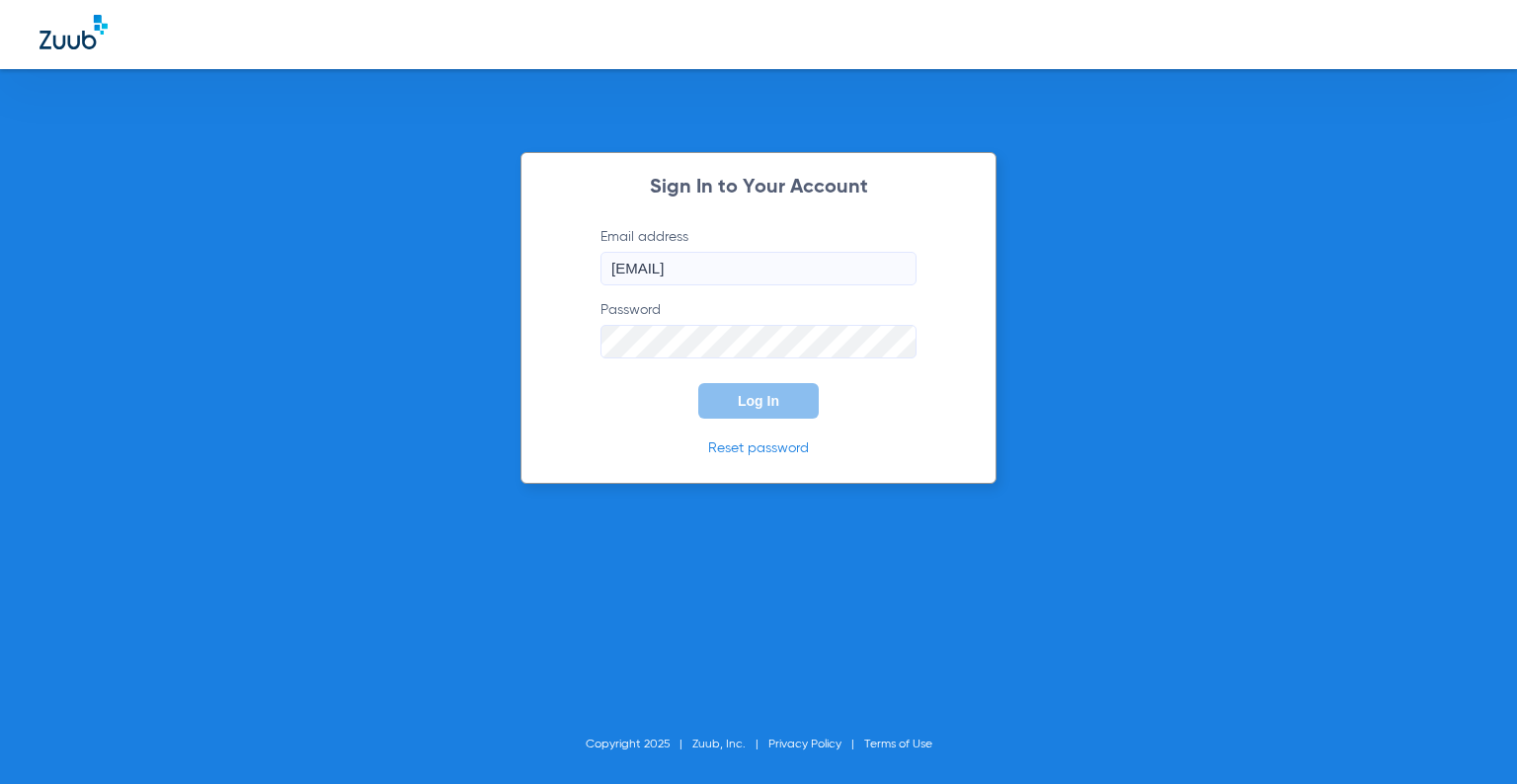 drag, startPoint x: 814, startPoint y: 367, endPoint x: 804, endPoint y: 409, distance: 43.174066 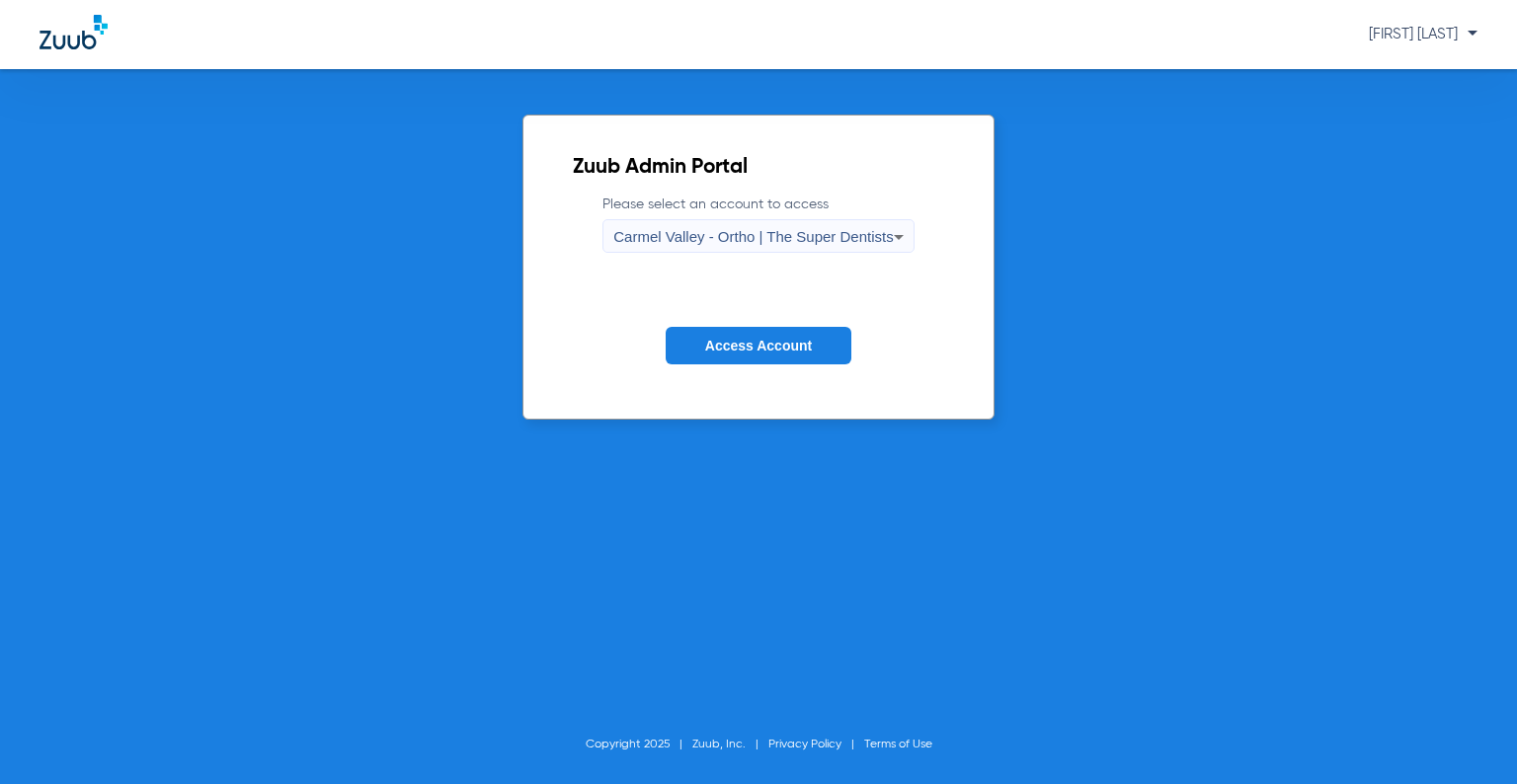 click on "Carmel Valley - Ortho | The Super Dentists" at bounding box center [753, 236] 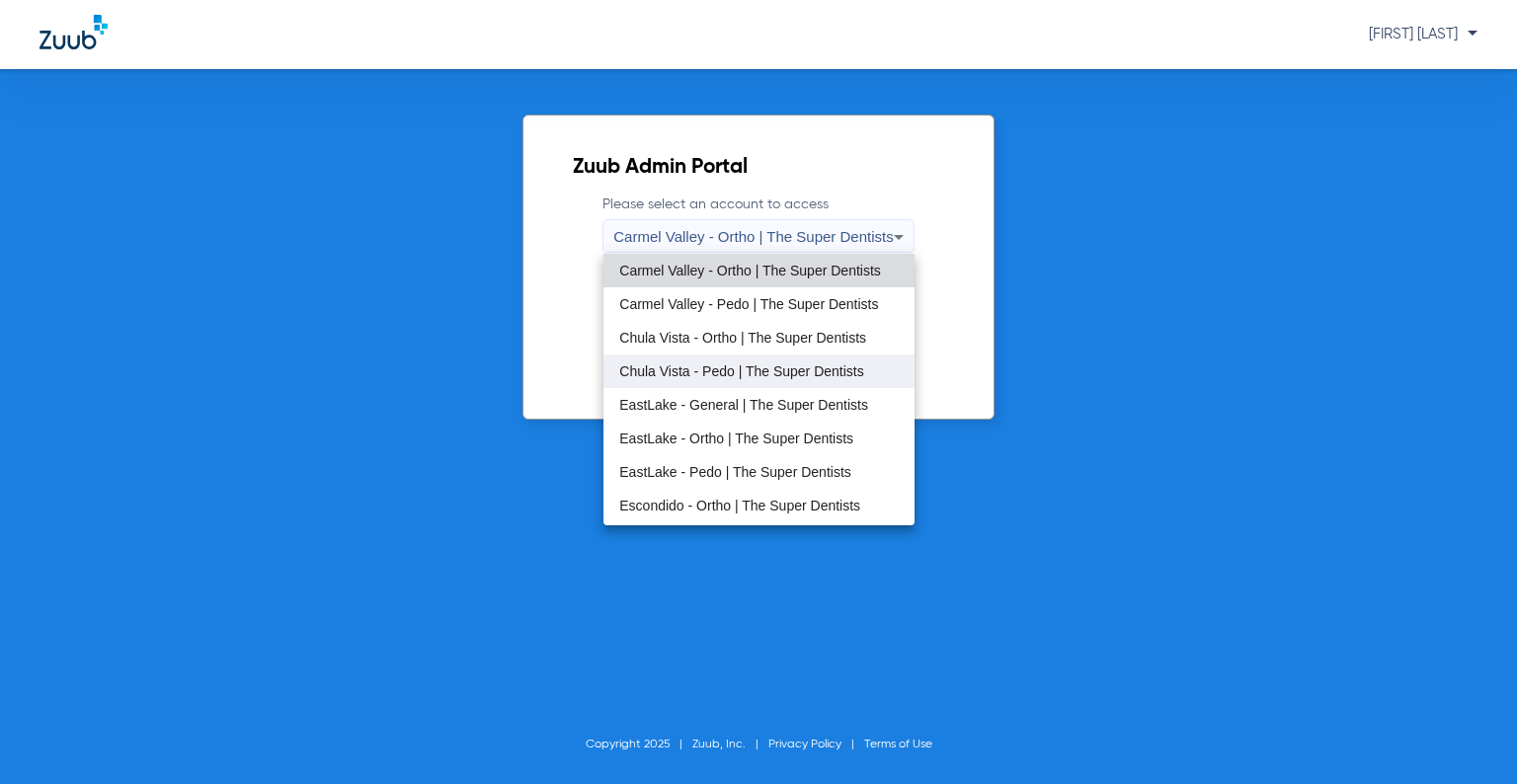 click on "Chula Vista  - Pedo | The Super Dentists" at bounding box center (741, 371) 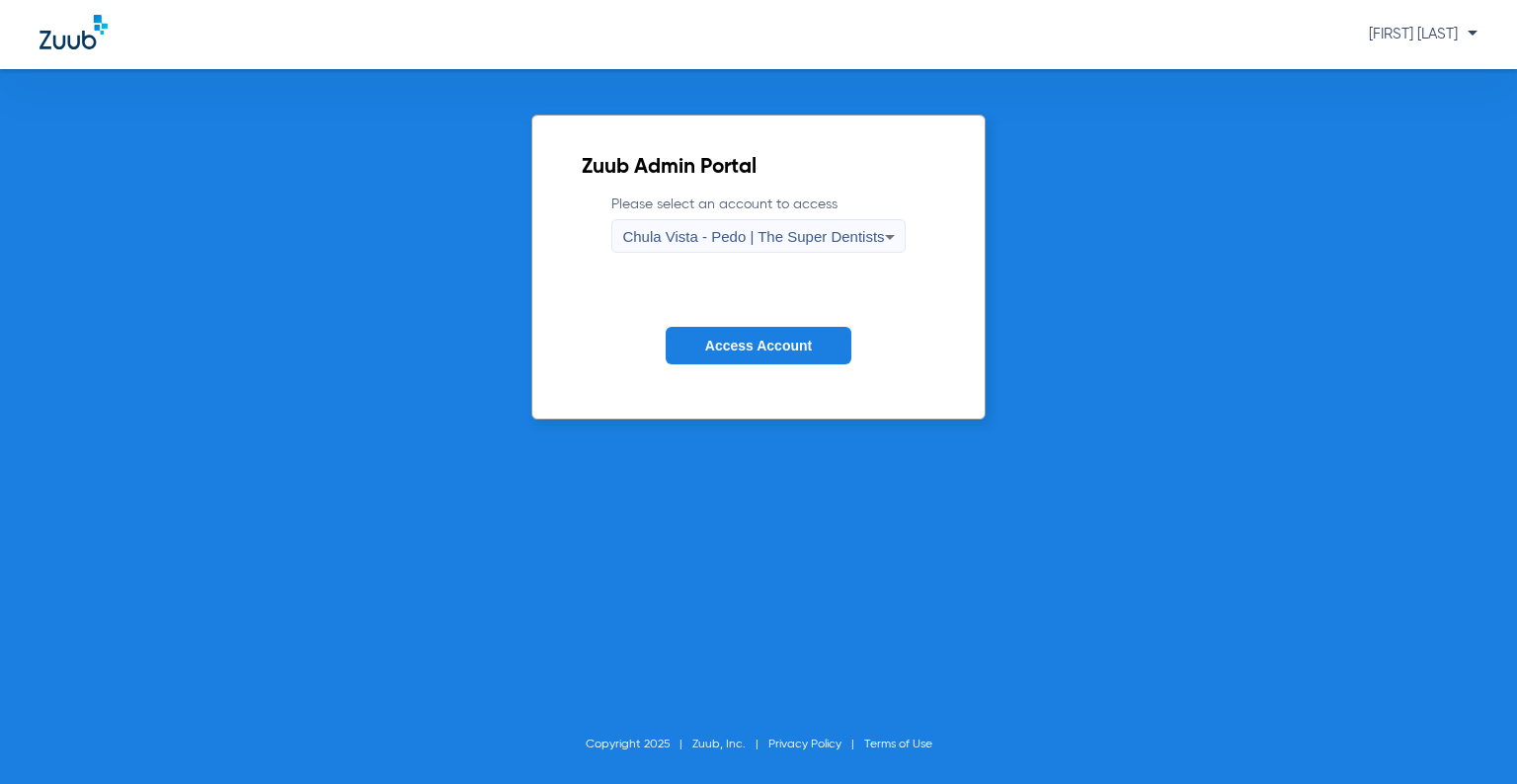 click on "Access Account" 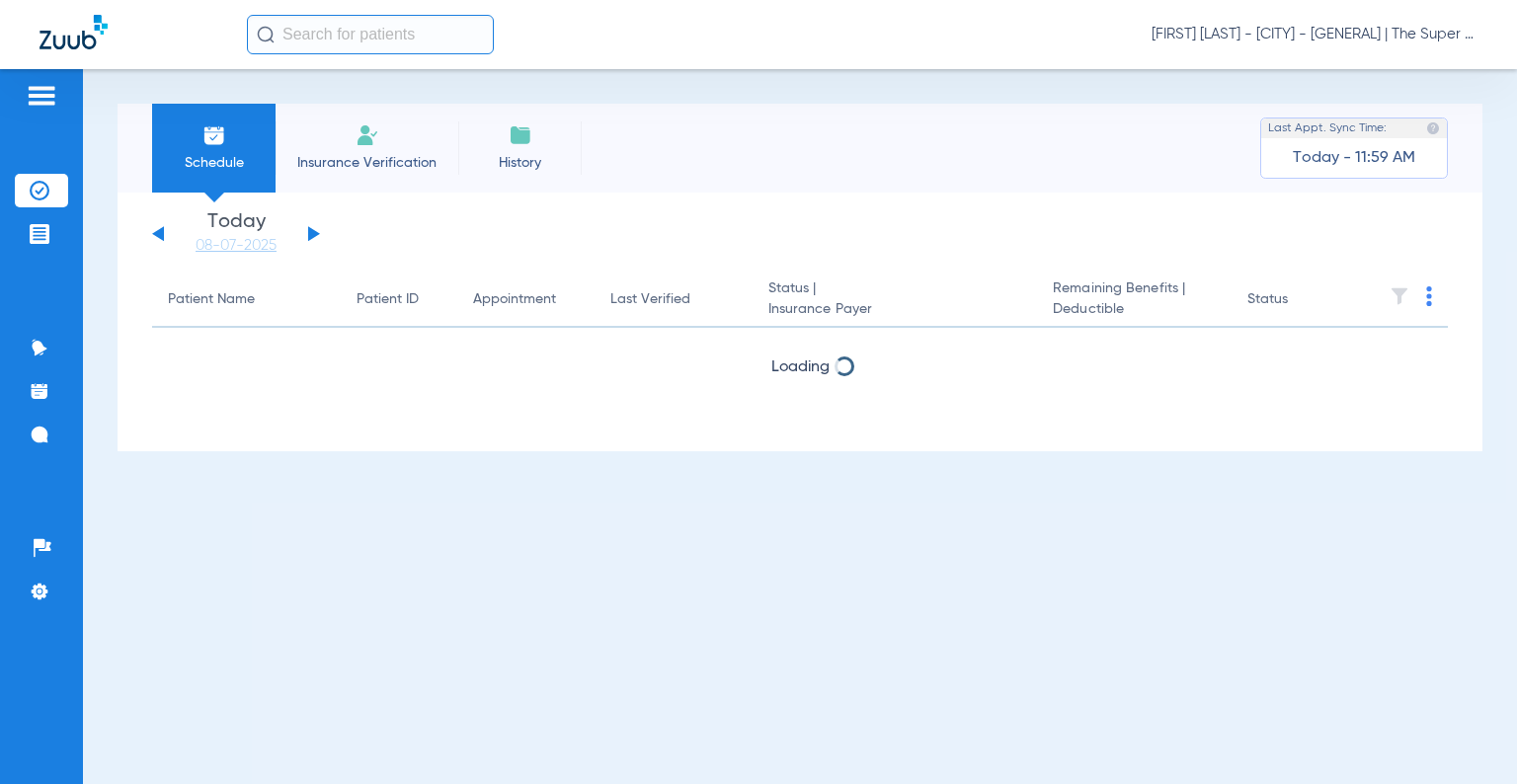 click on "Insurance Verification" 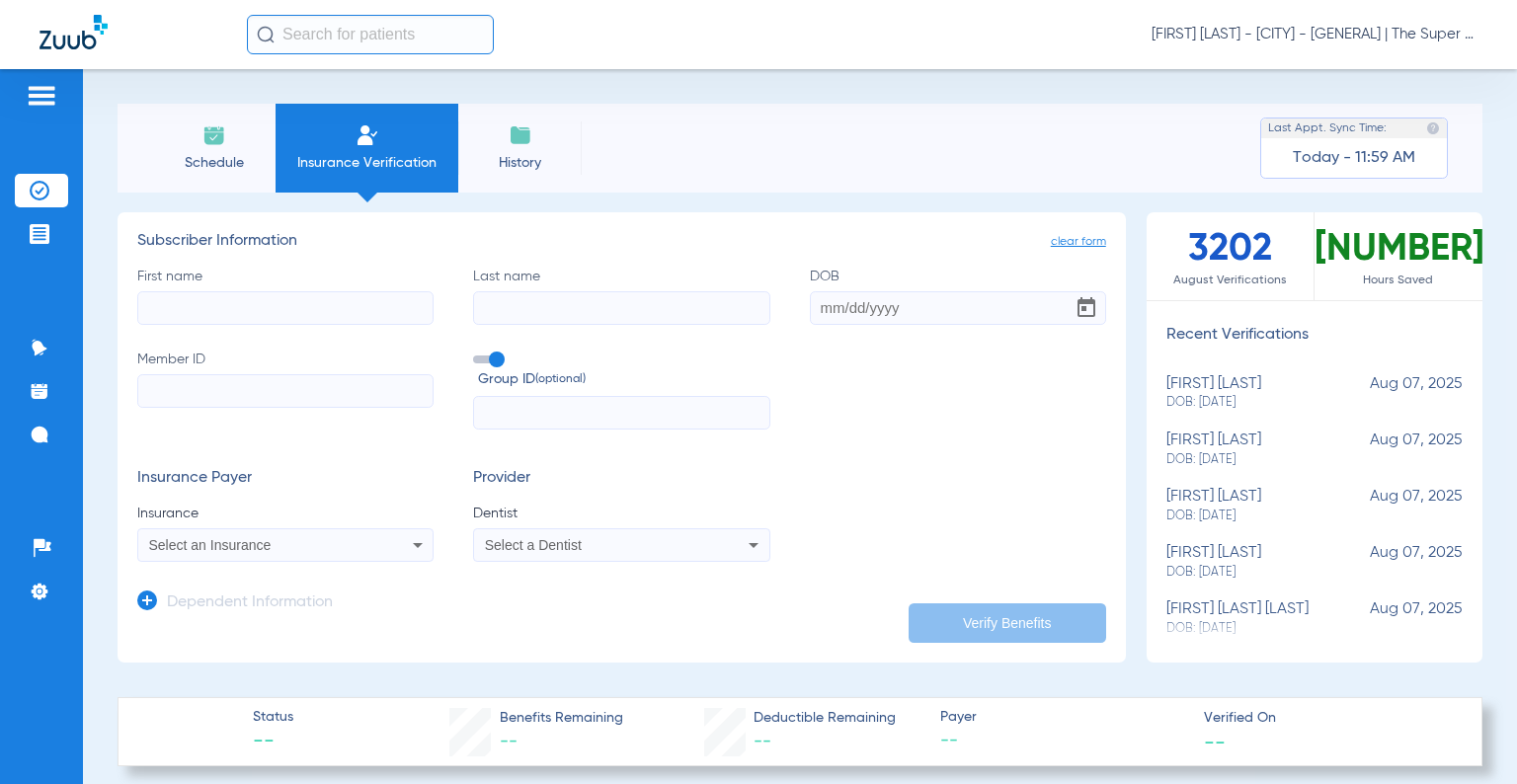 click on "First name" 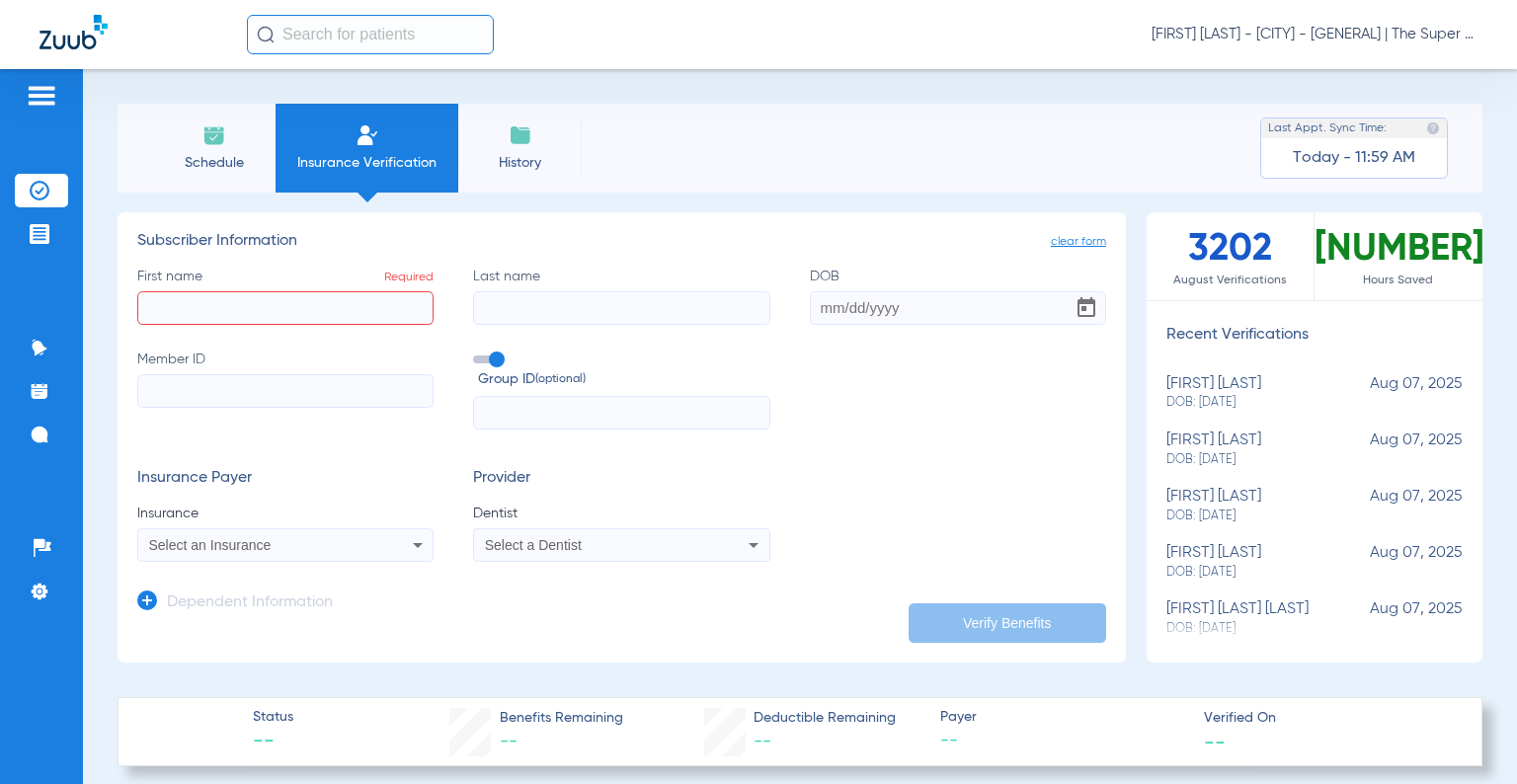 click on "First name  Required" 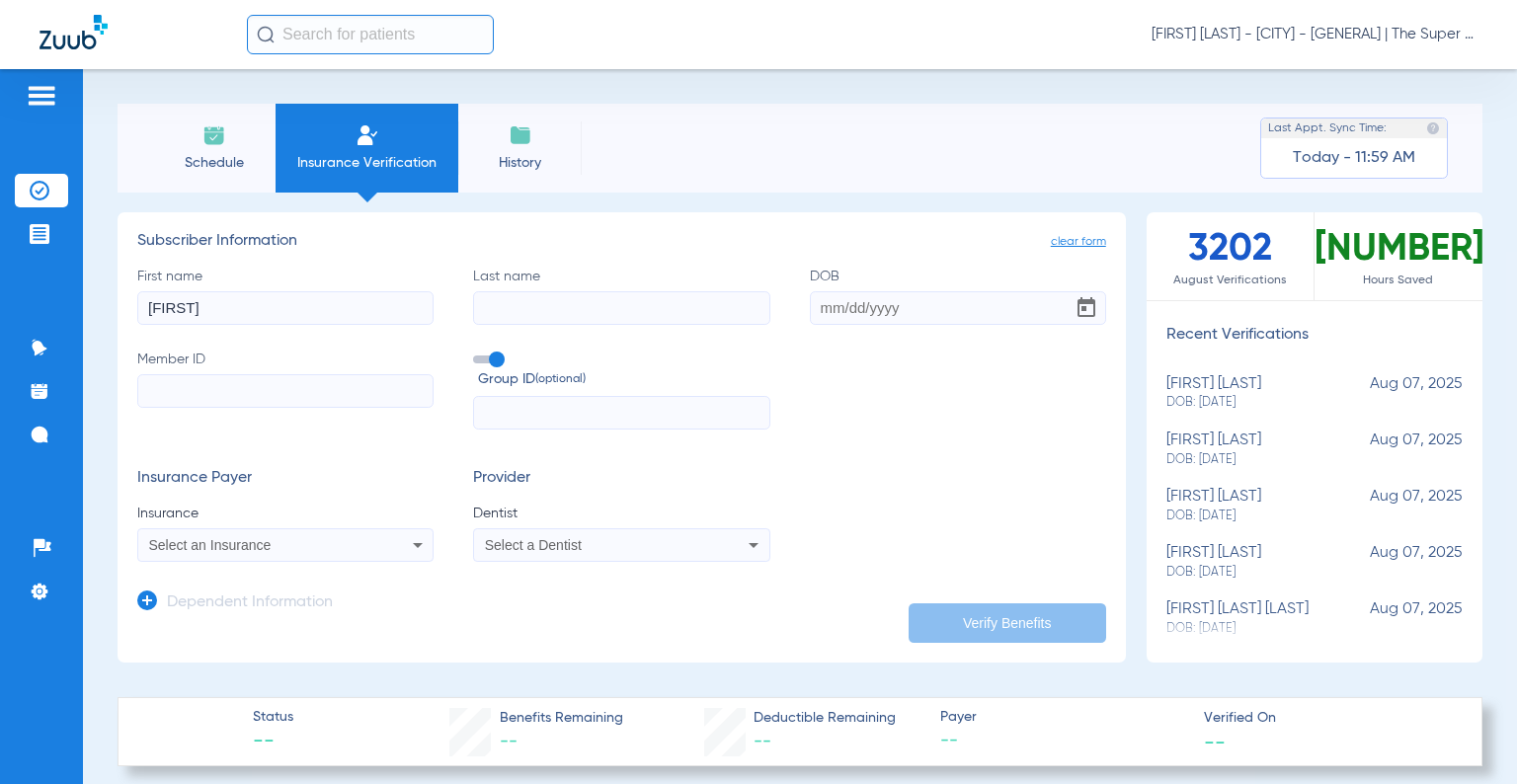 type on "[FIRST]" 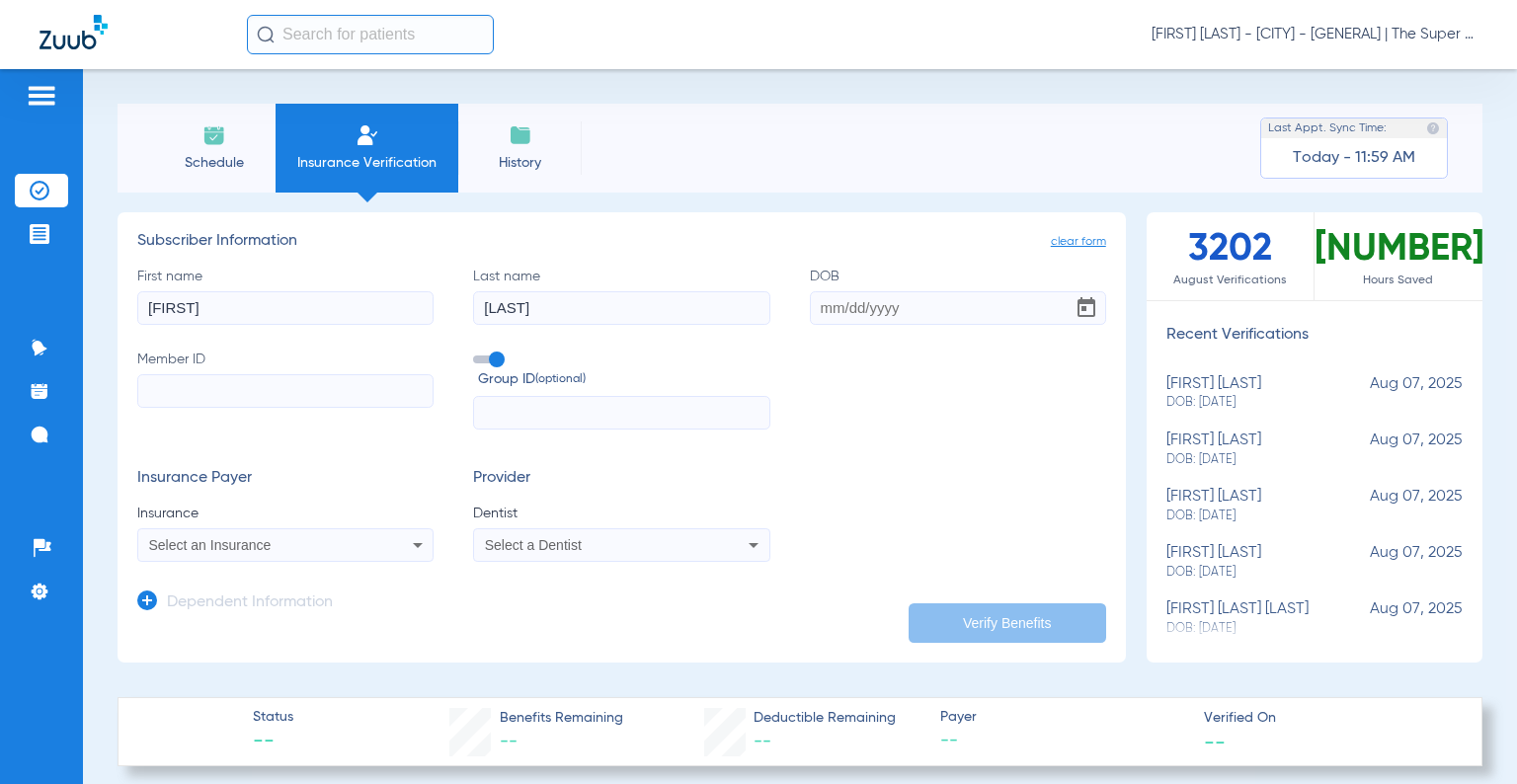 type on "[LAST]" 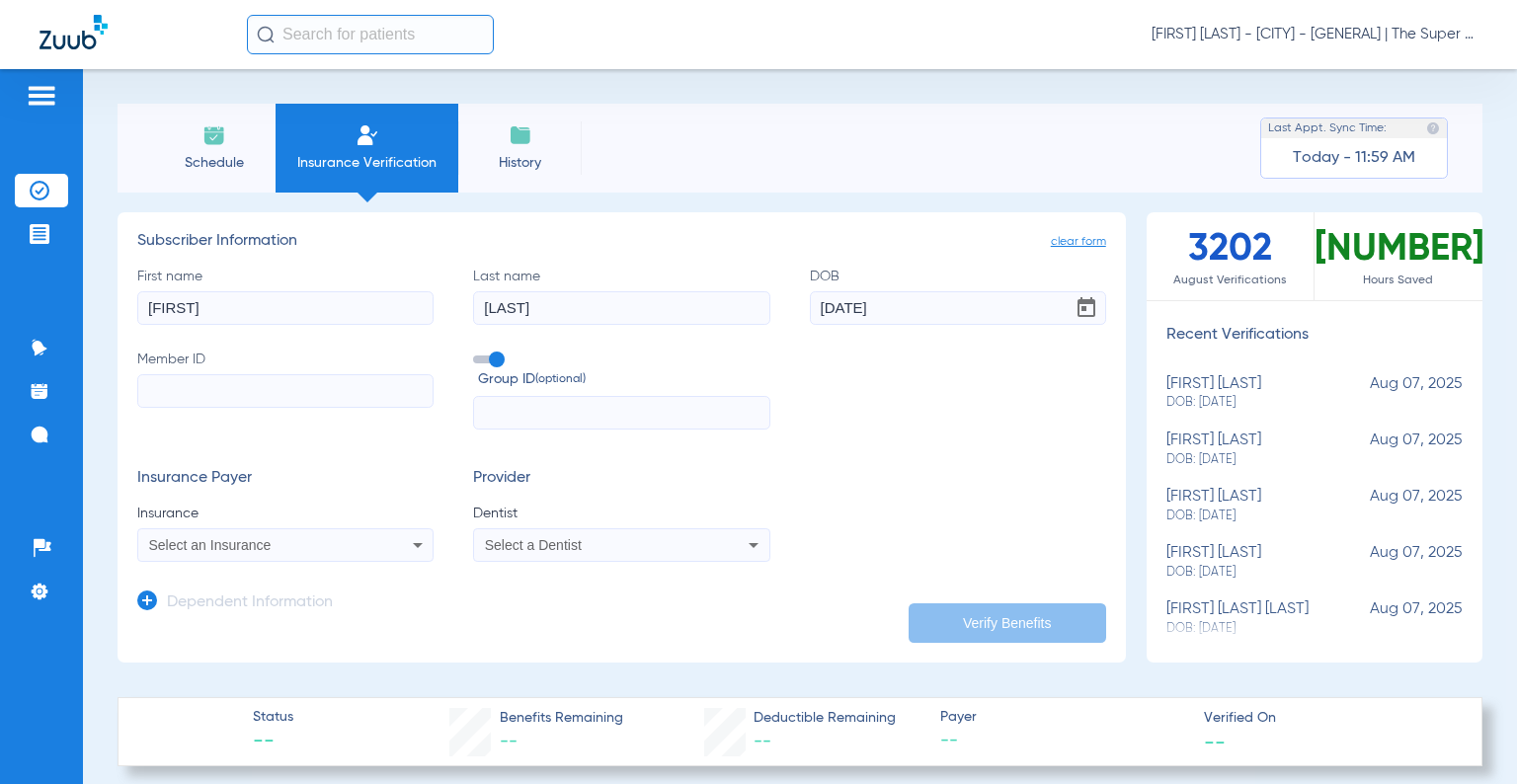 type on "[DATE]" 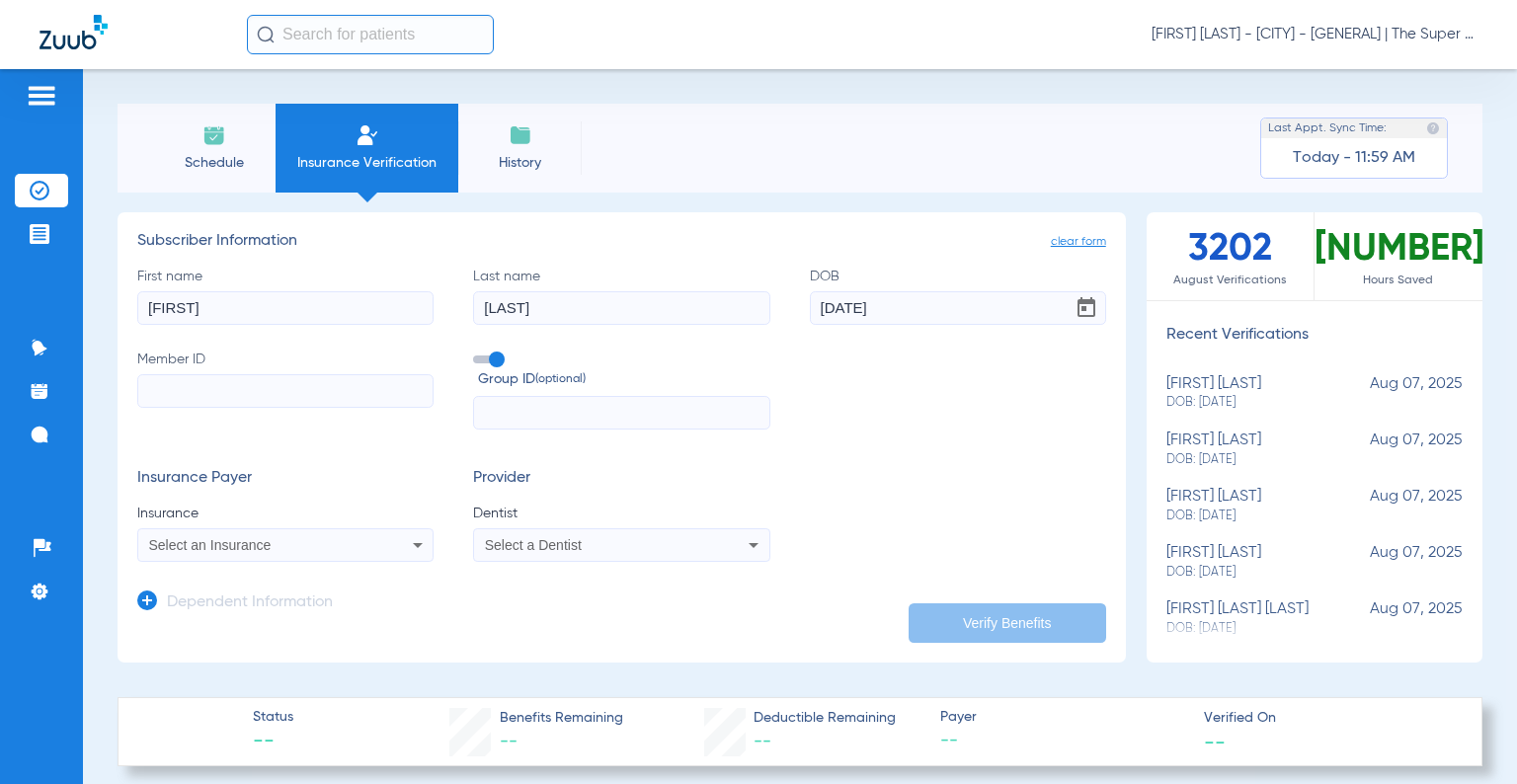 click on "Select an Insurance" at bounding box center [285, 545] 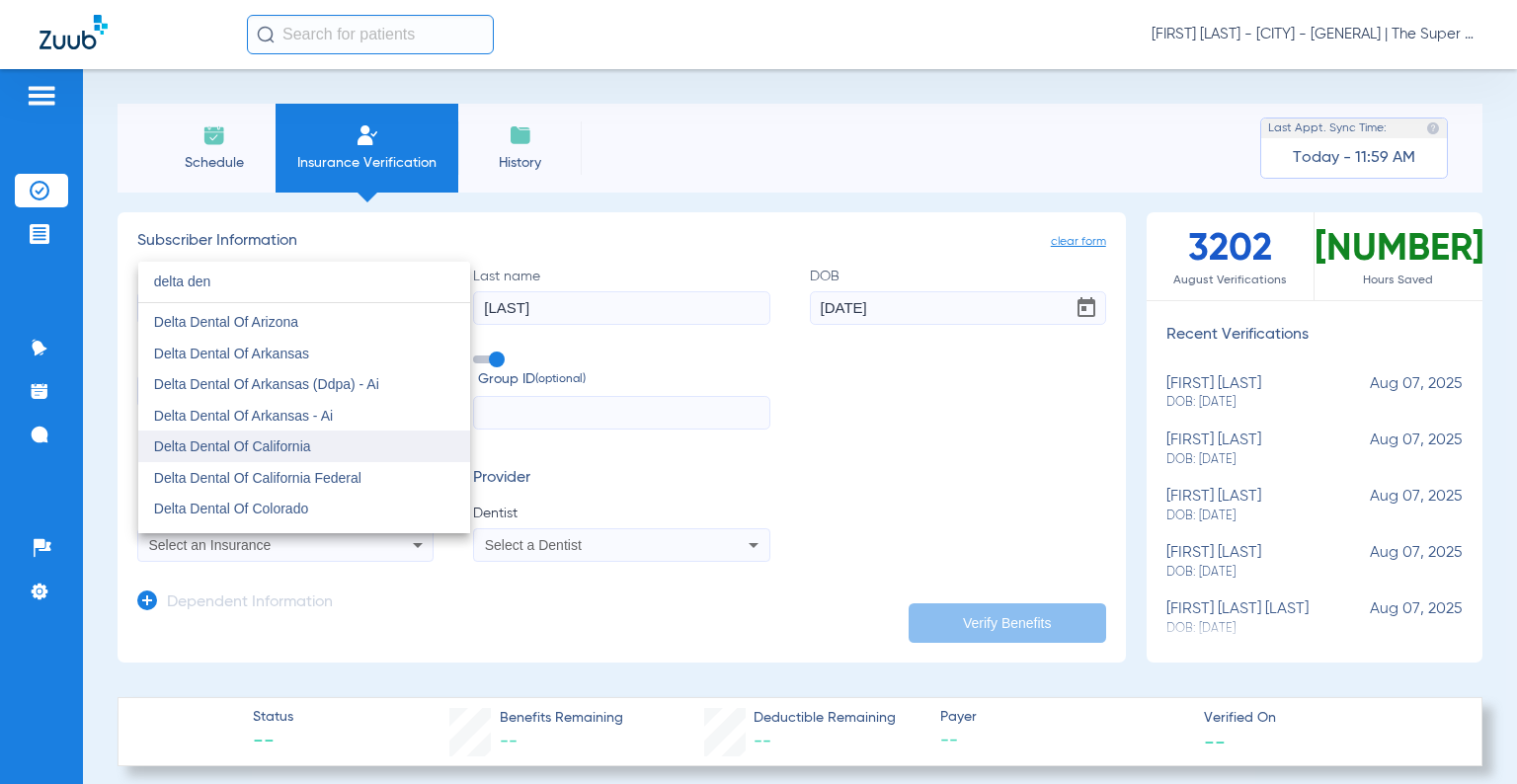 scroll, scrollTop: 592, scrollLeft: 0, axis: vertical 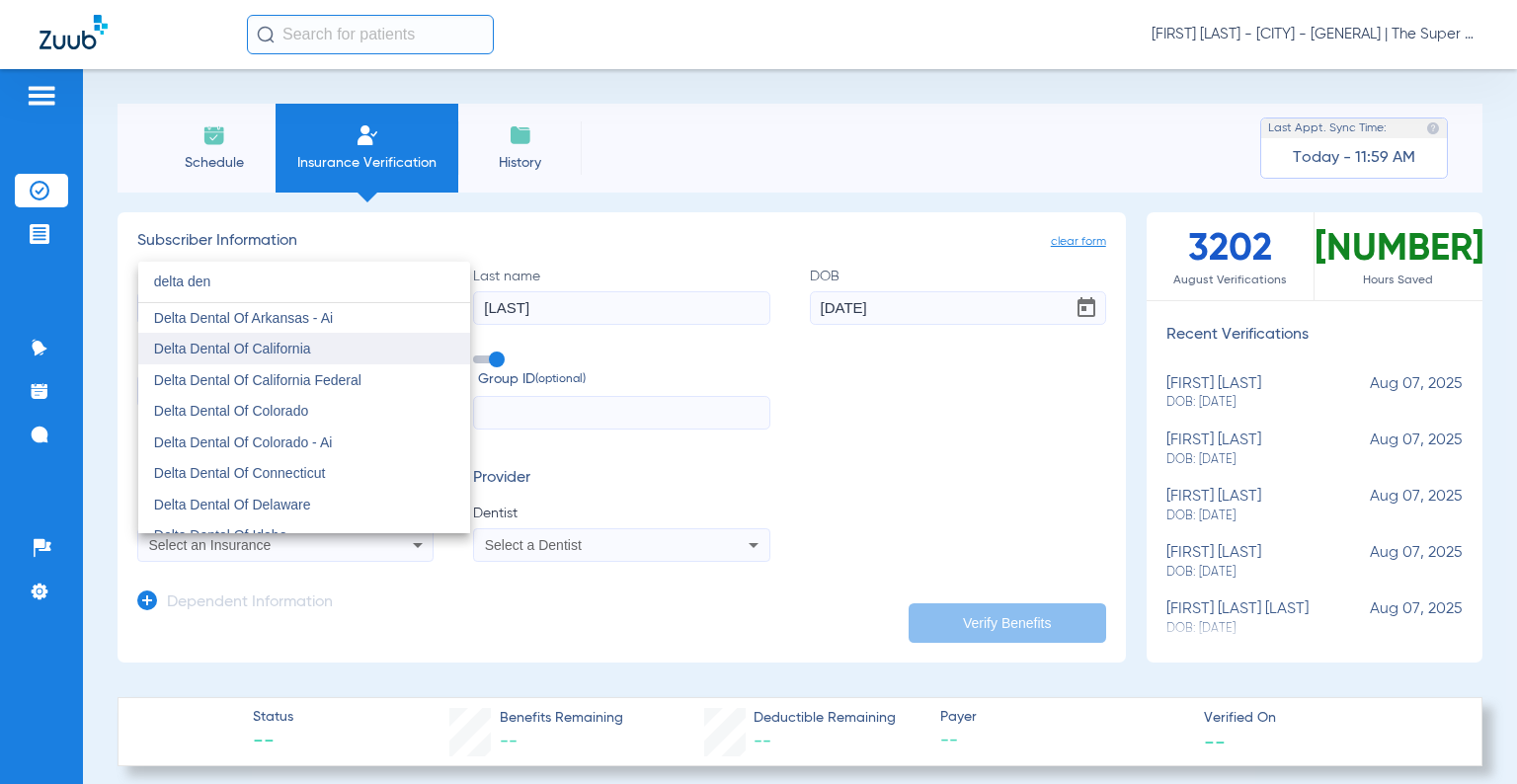 type on "delta den" 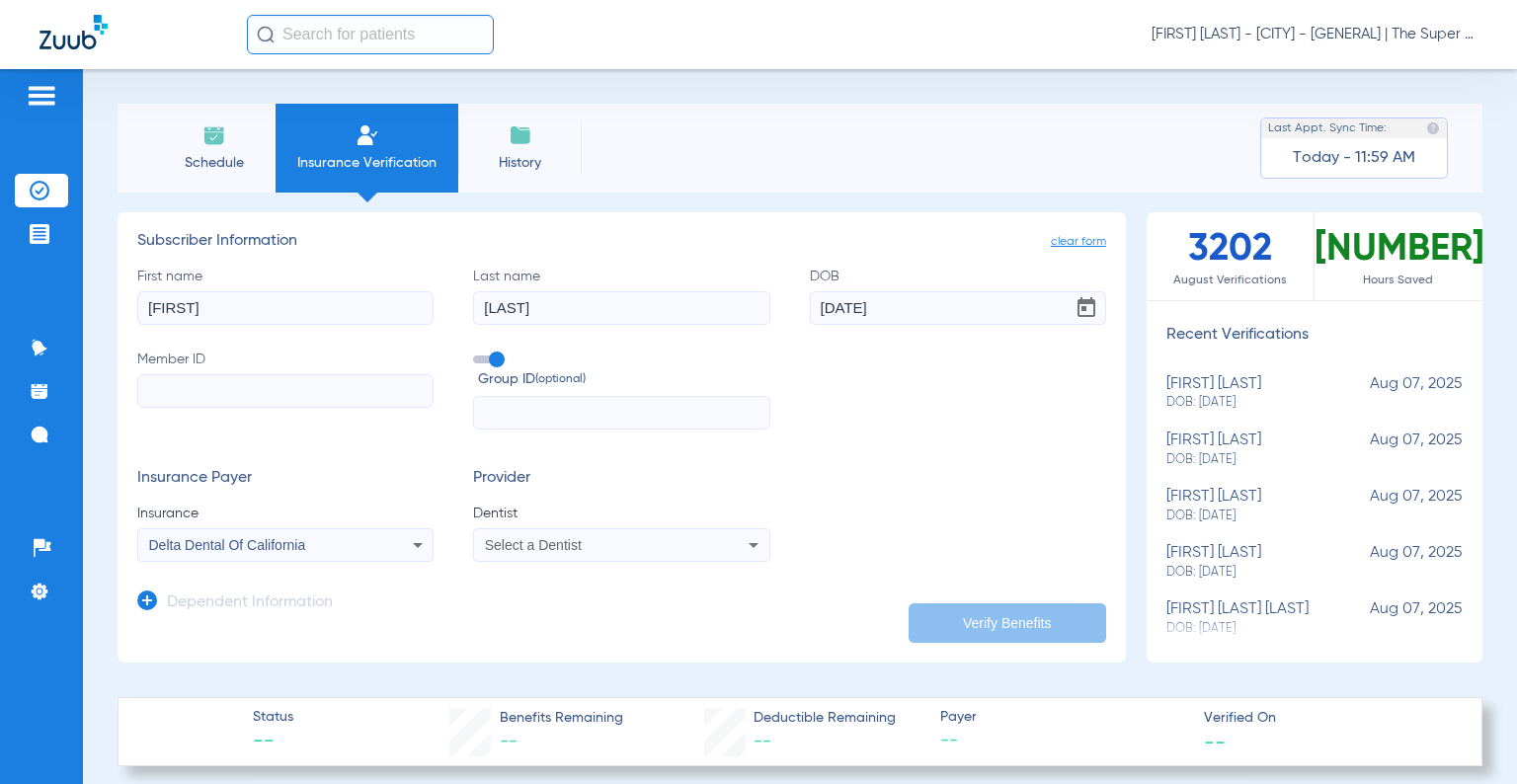 click on "Select a Dentist" at bounding box center (621, 545) 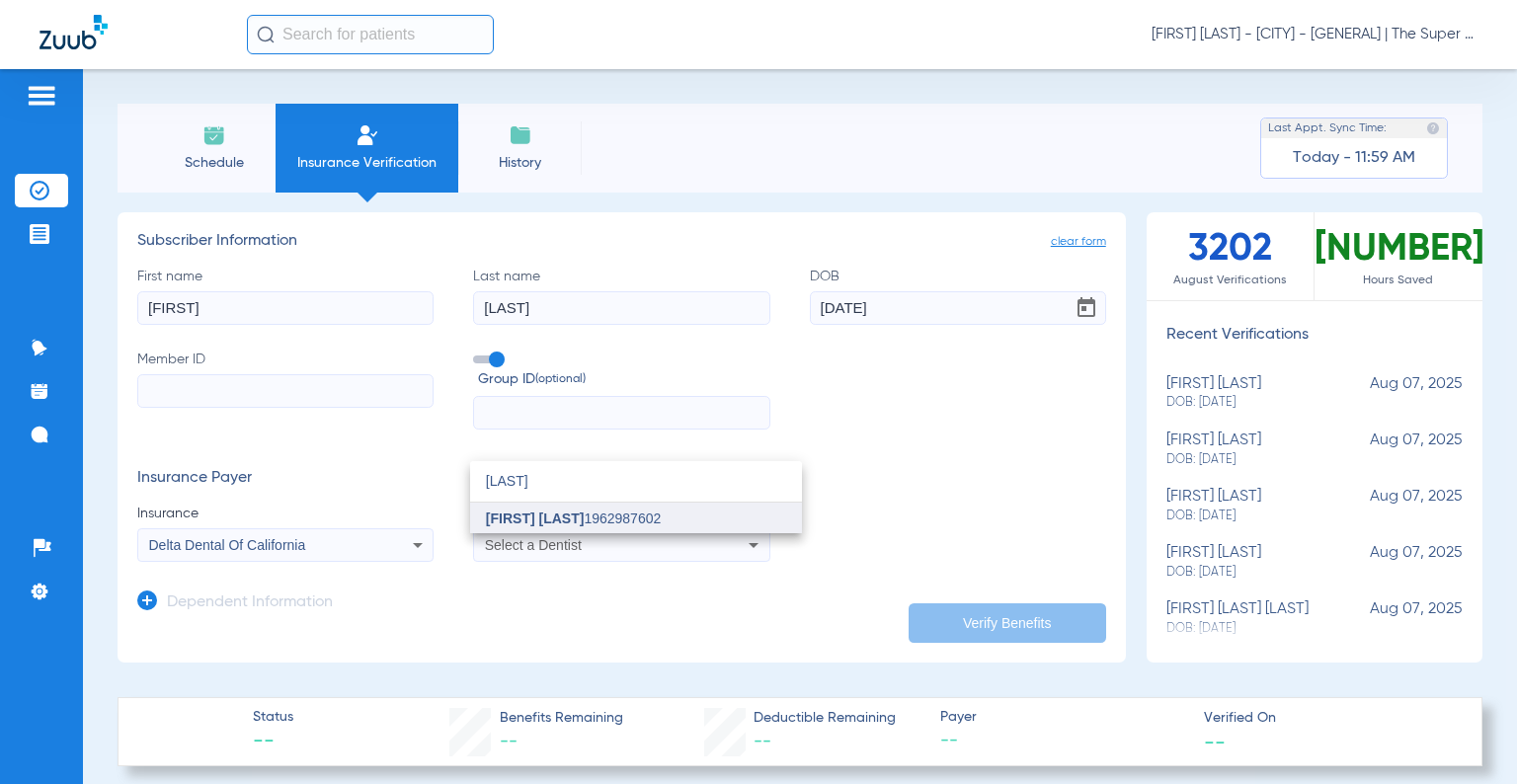 type on "[LAST]" 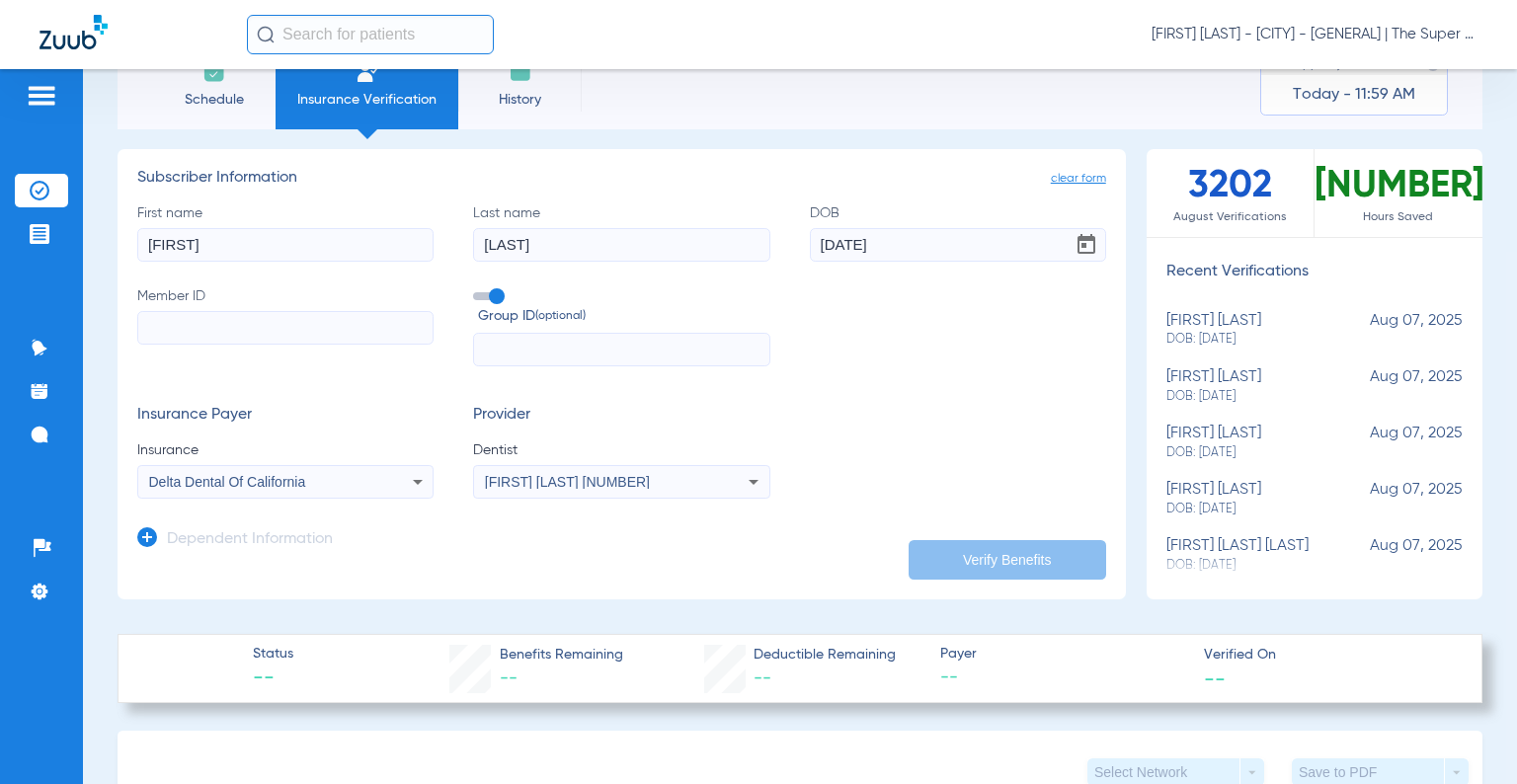 scroll, scrollTop: 99, scrollLeft: 0, axis: vertical 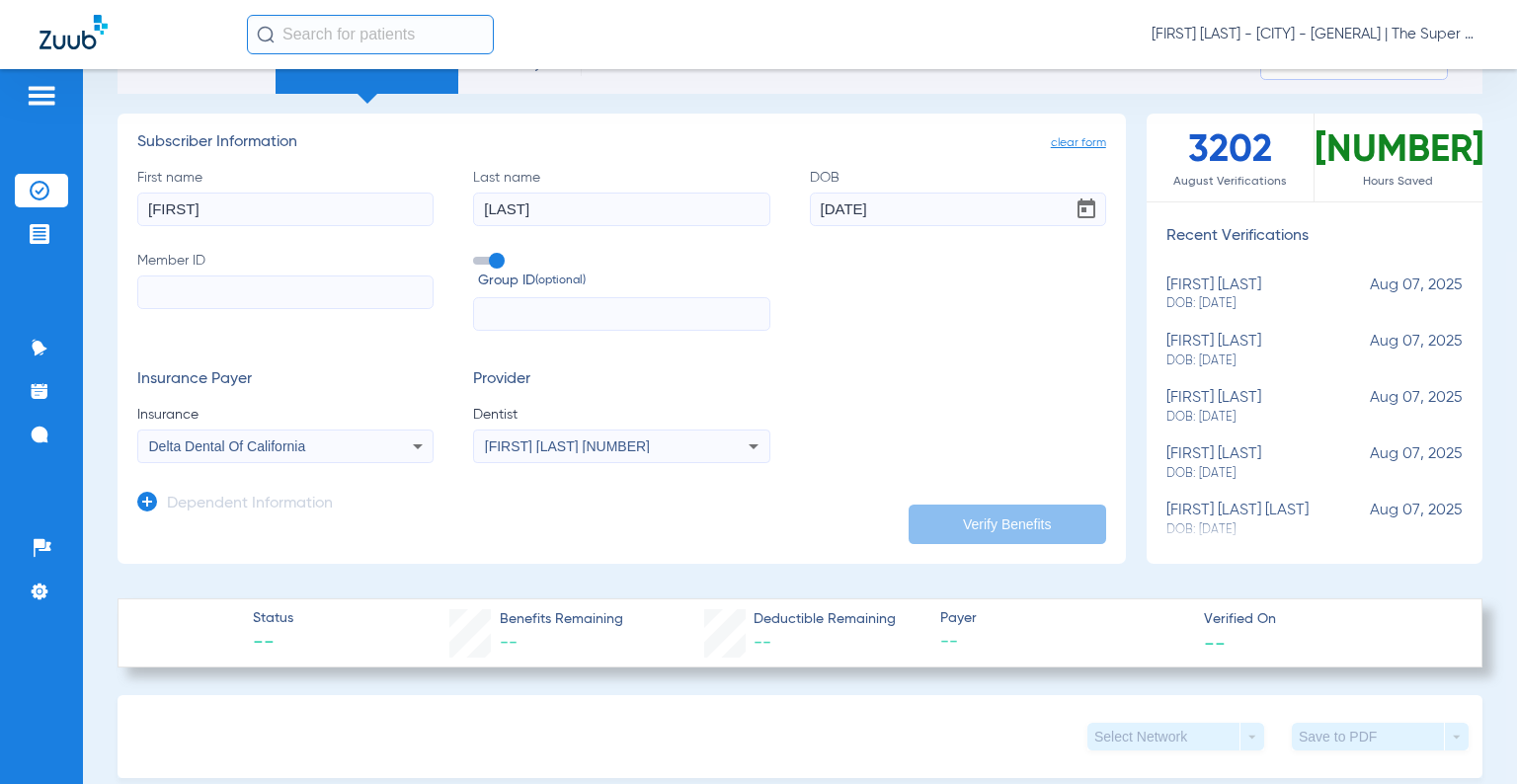 click 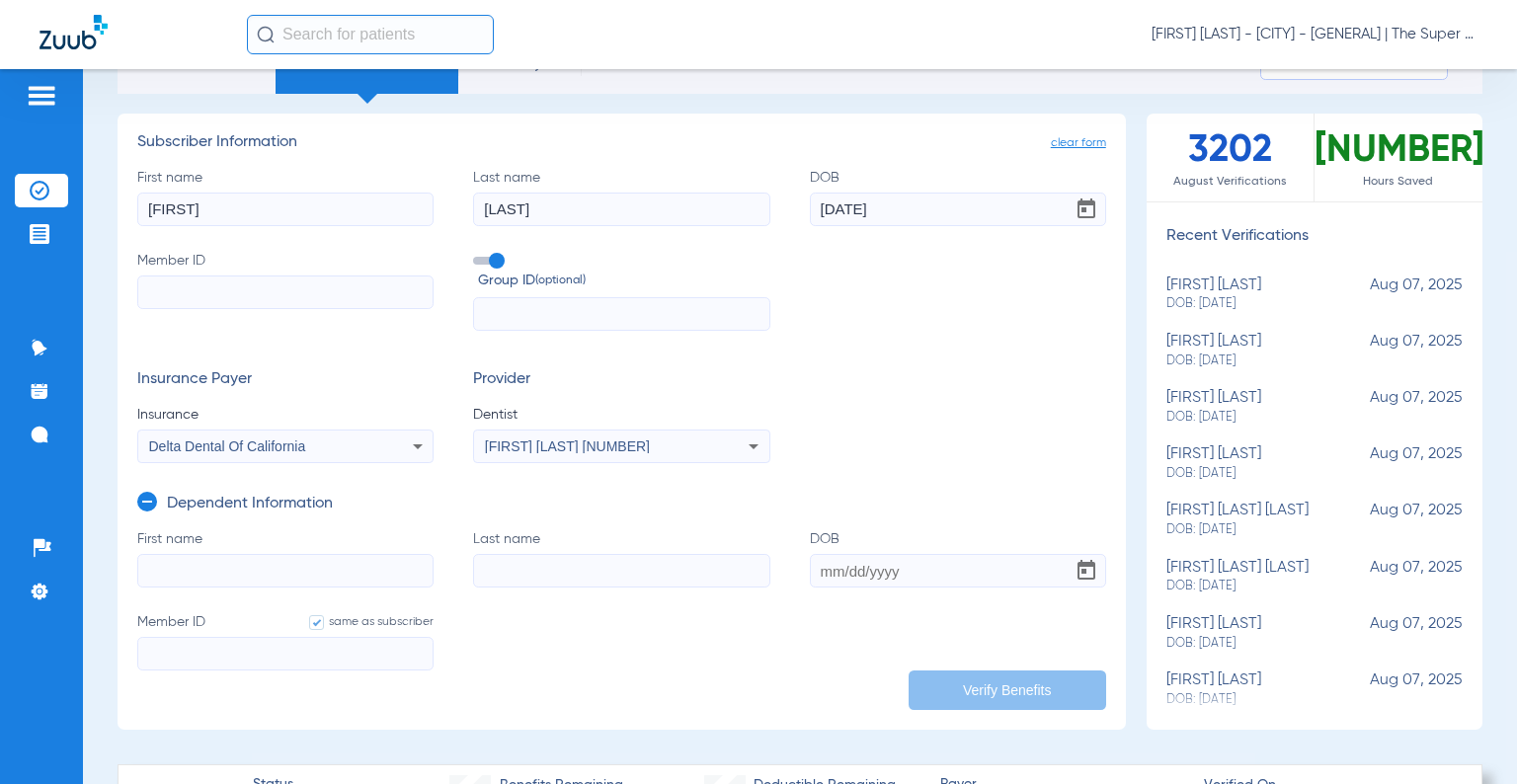 click on "First name" 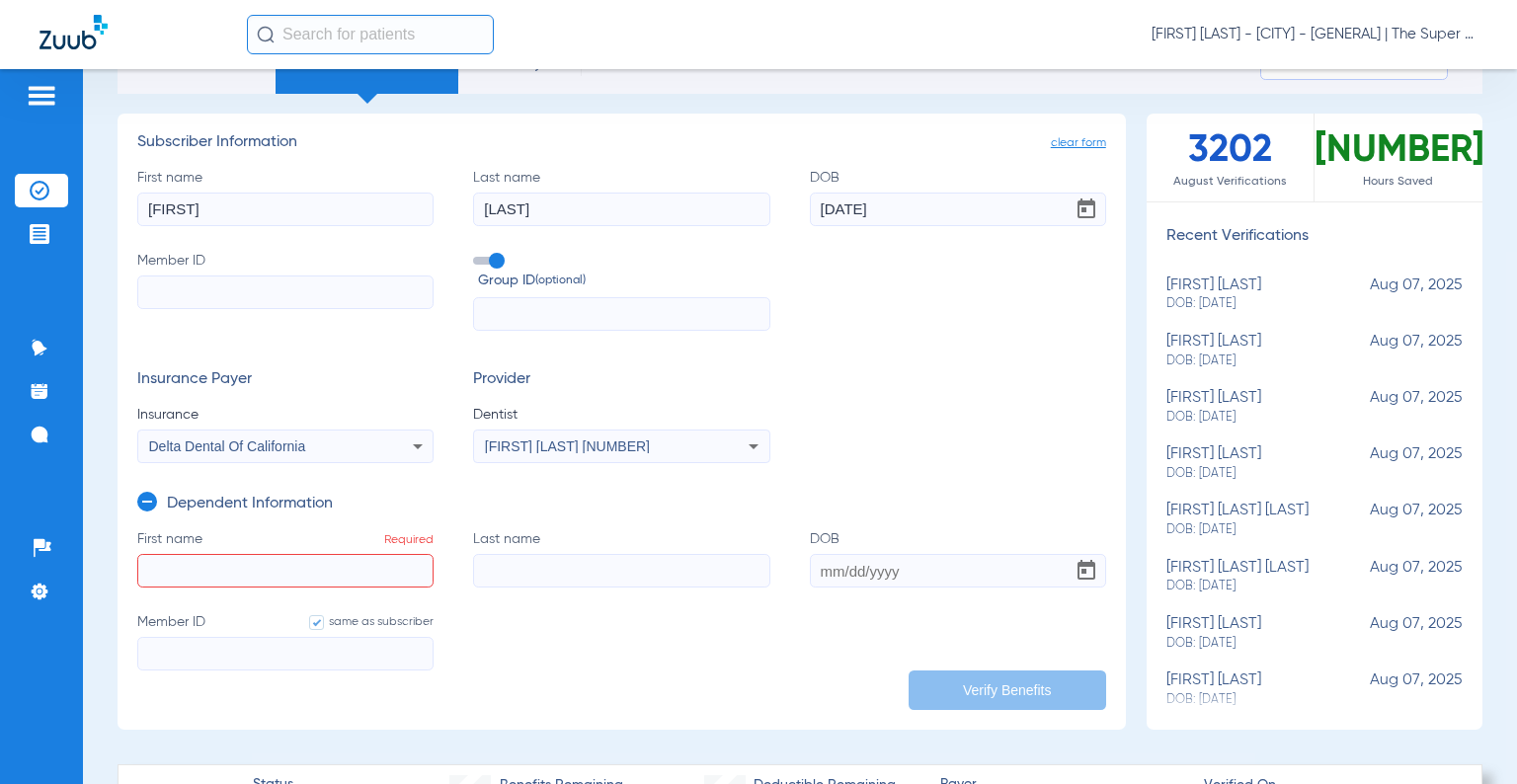 drag, startPoint x: 166, startPoint y: 203, endPoint x: 79, endPoint y: 197, distance: 87.20665 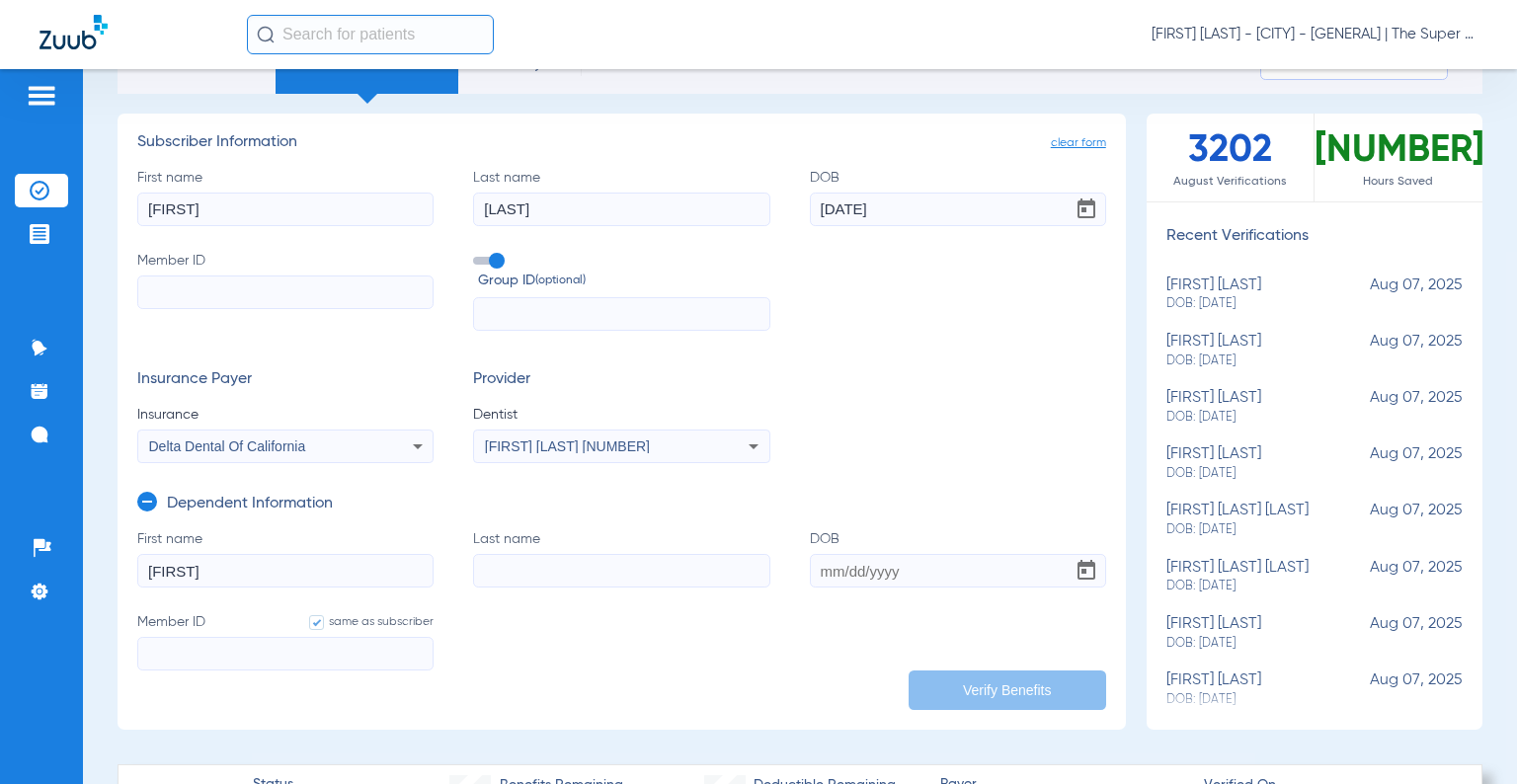 type on "[FIRST]" 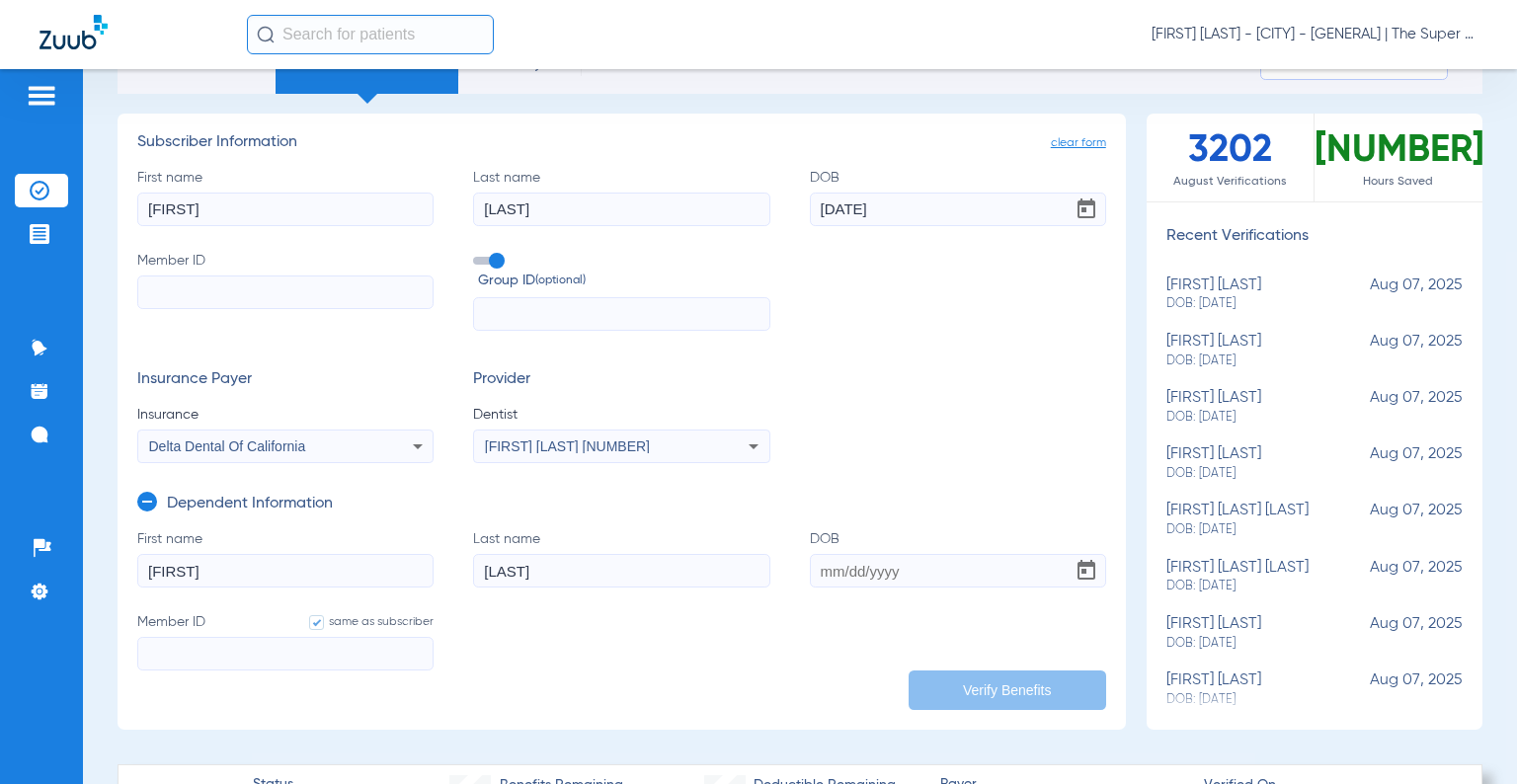 type on "[LAST]" 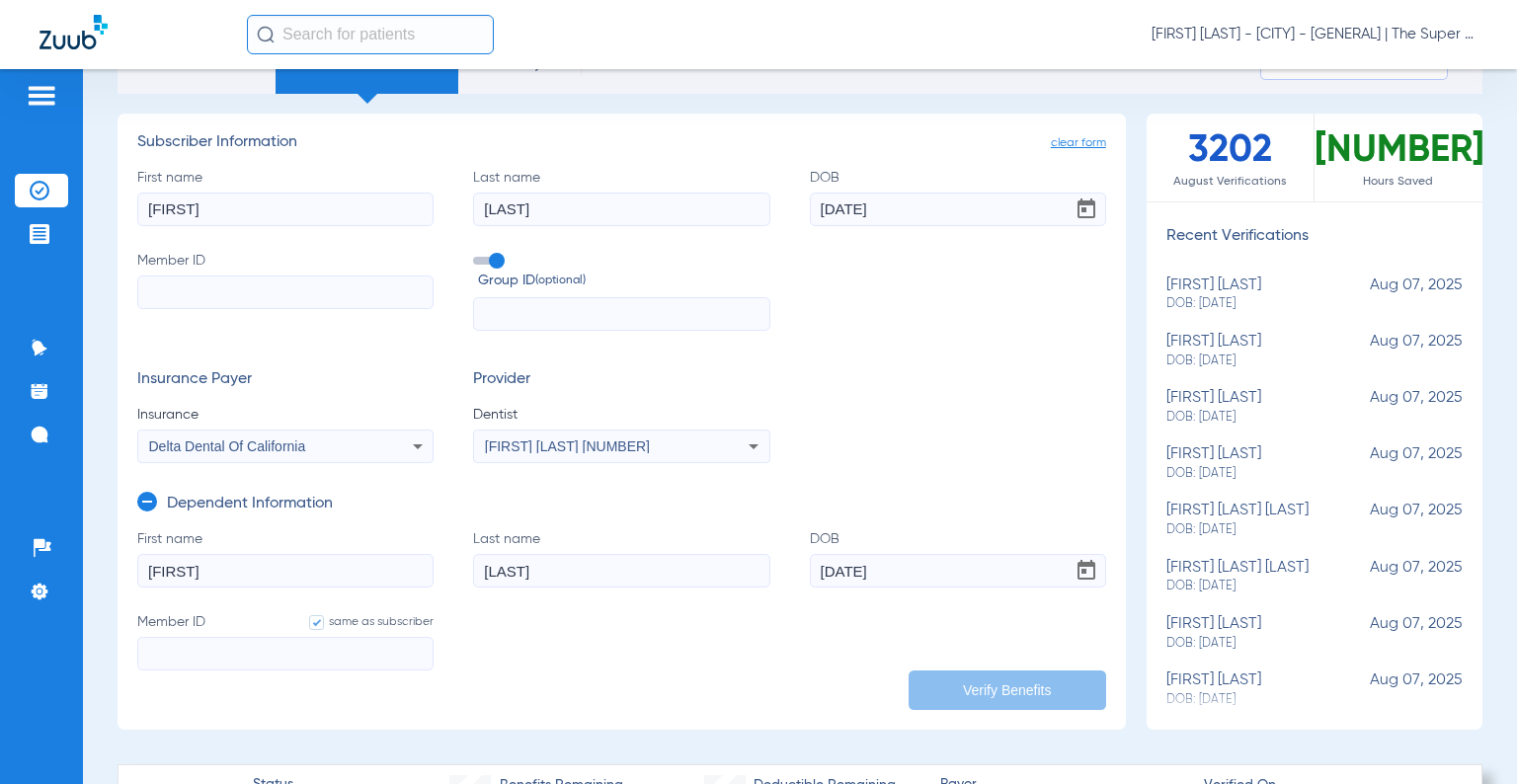 type on "[DATE]" 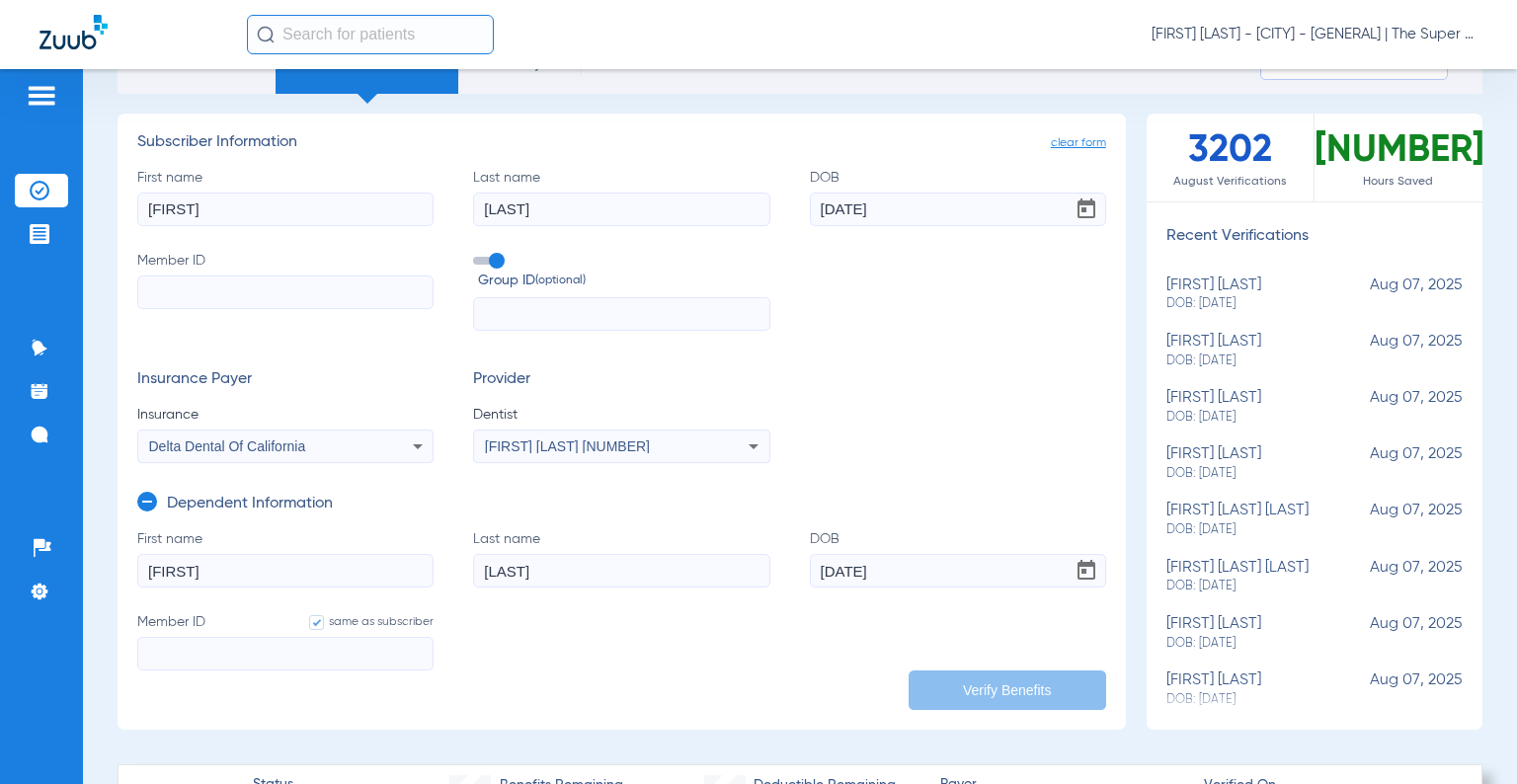 drag, startPoint x: 209, startPoint y: 215, endPoint x: -16, endPoint y: 227, distance: 225.31977 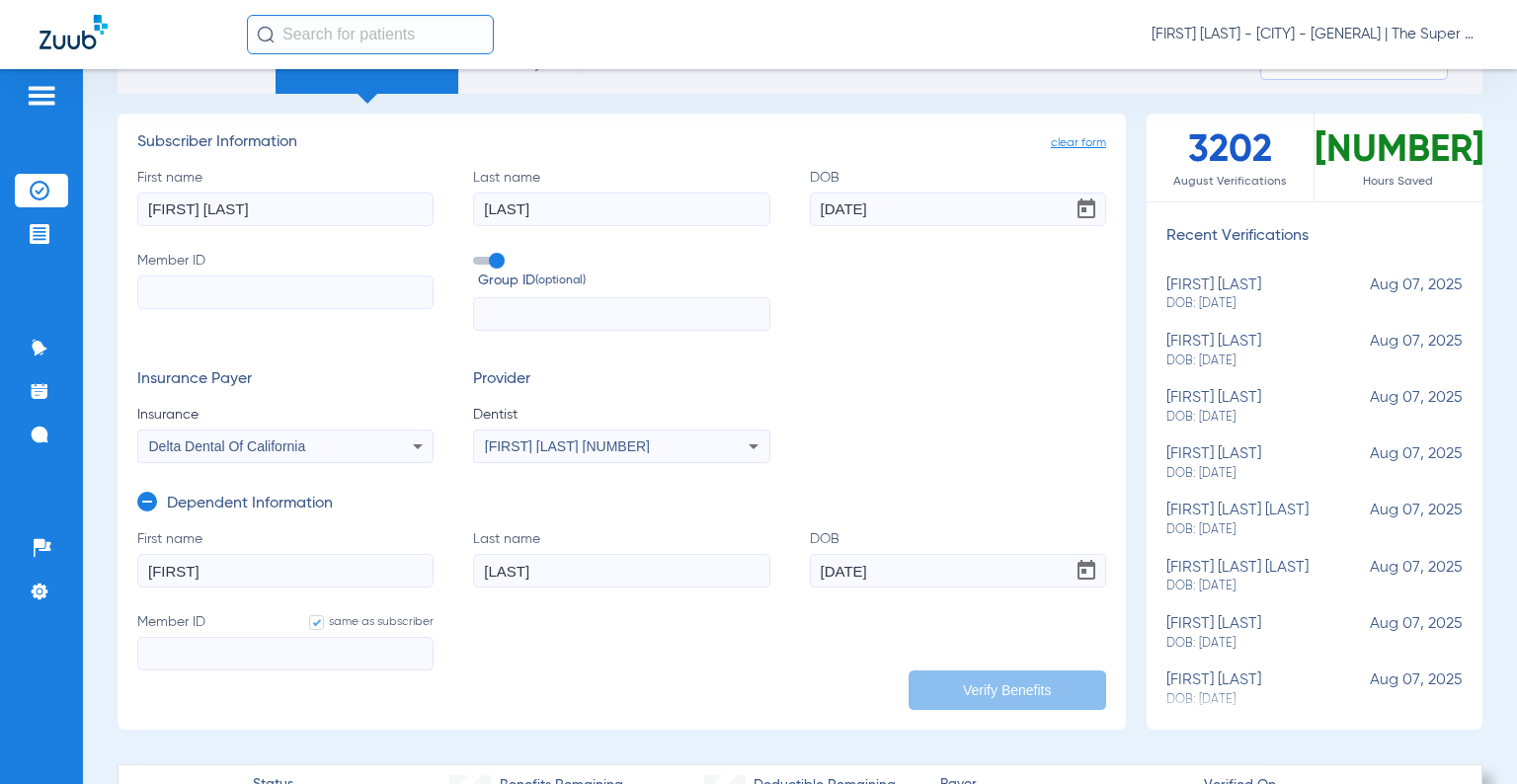 drag, startPoint x: 180, startPoint y: 211, endPoint x: 493, endPoint y: 247, distance: 315.06349 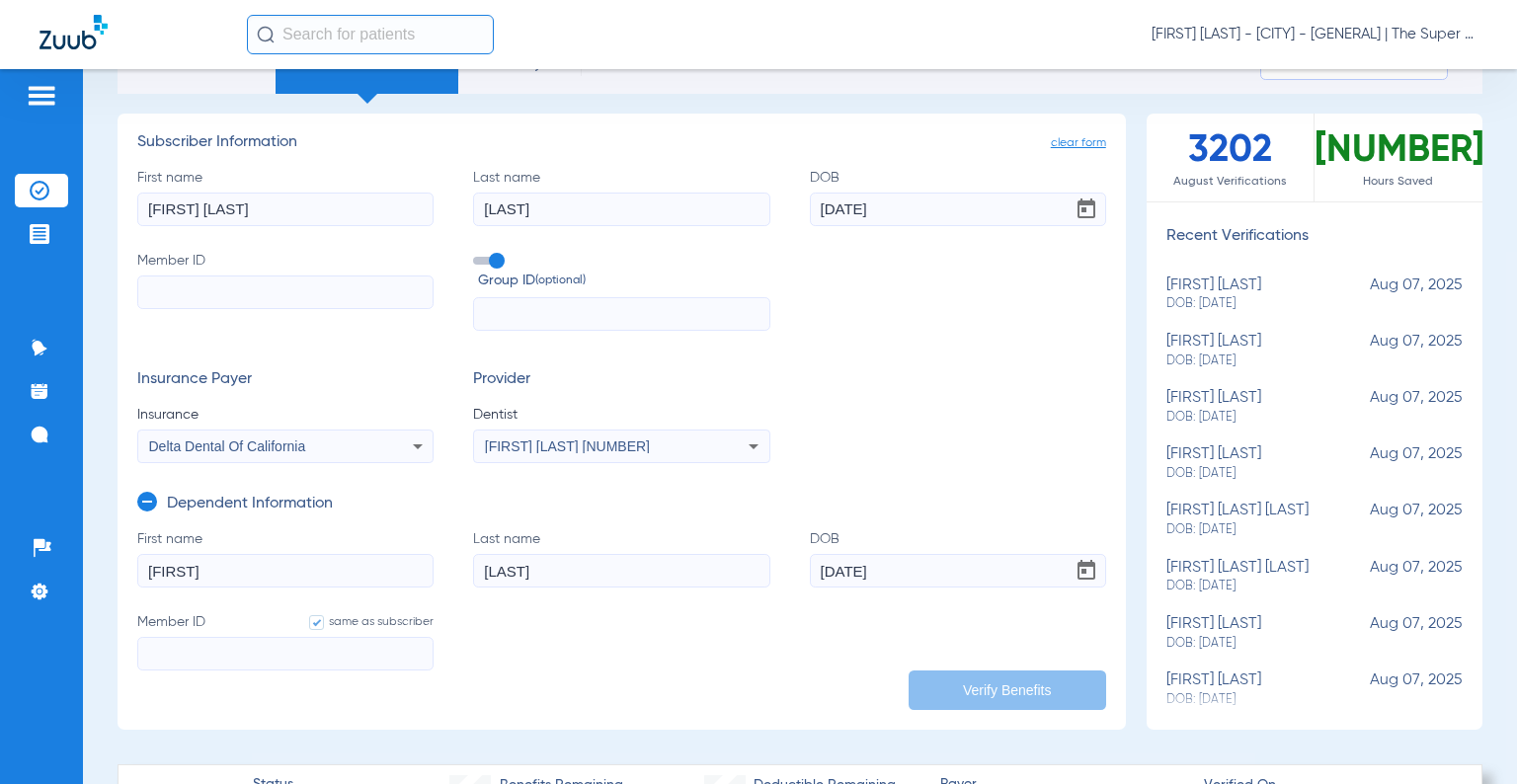click on "First name  [FIRST]  Last name  [LAST]  DOB  [DATE]  Member ID   Group ID  (optional)" 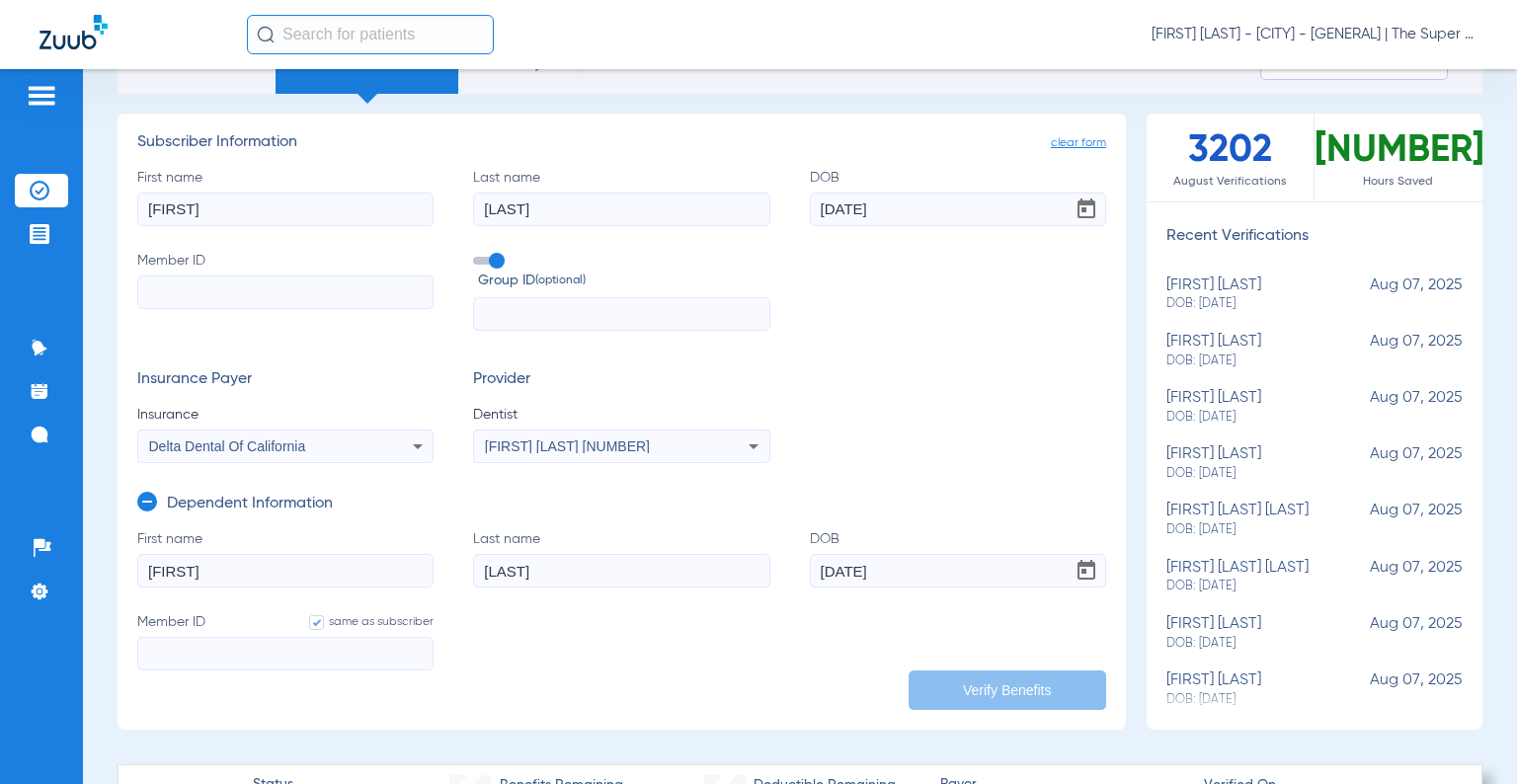 type on "[FIRST]" 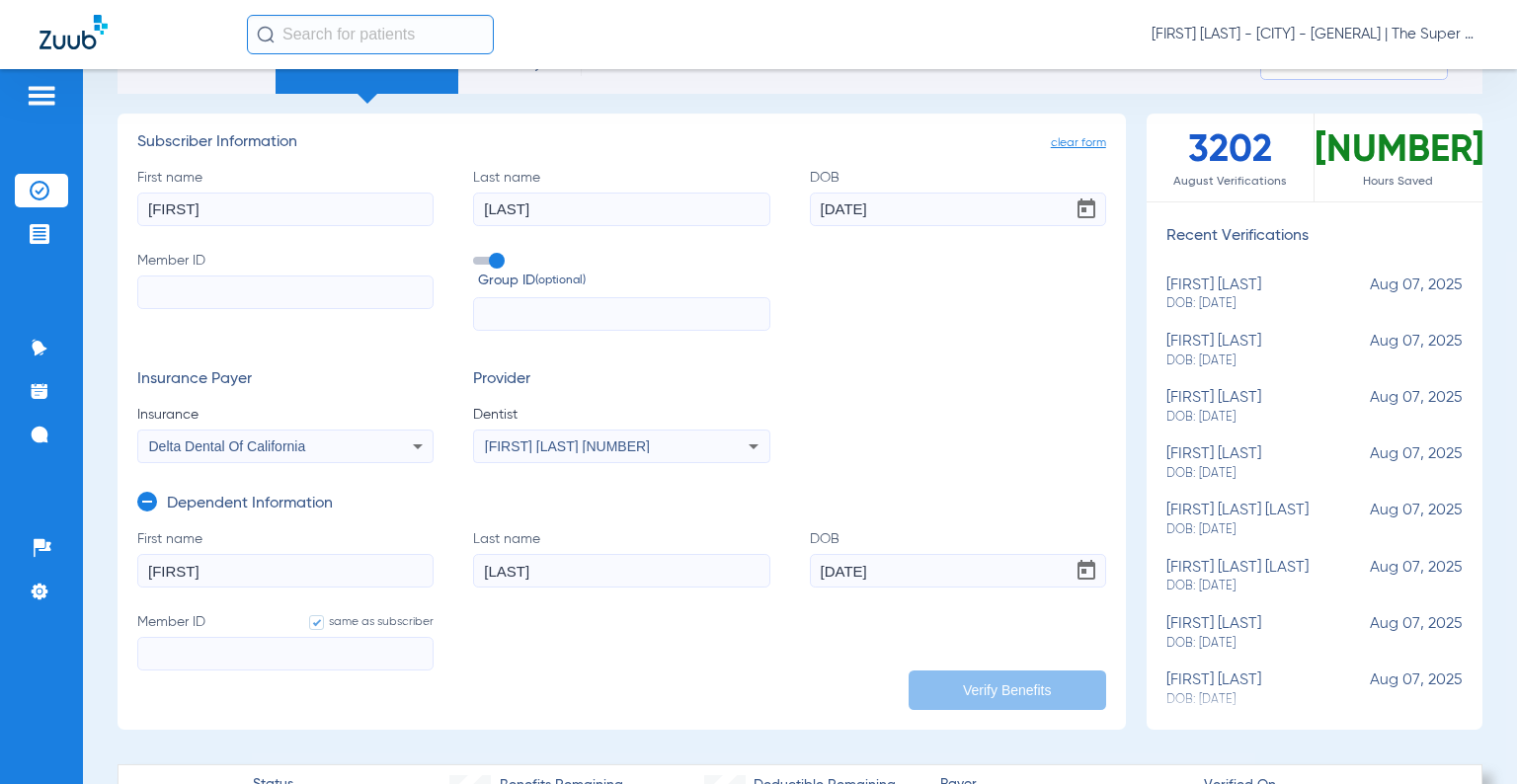 click on "[DATE]" 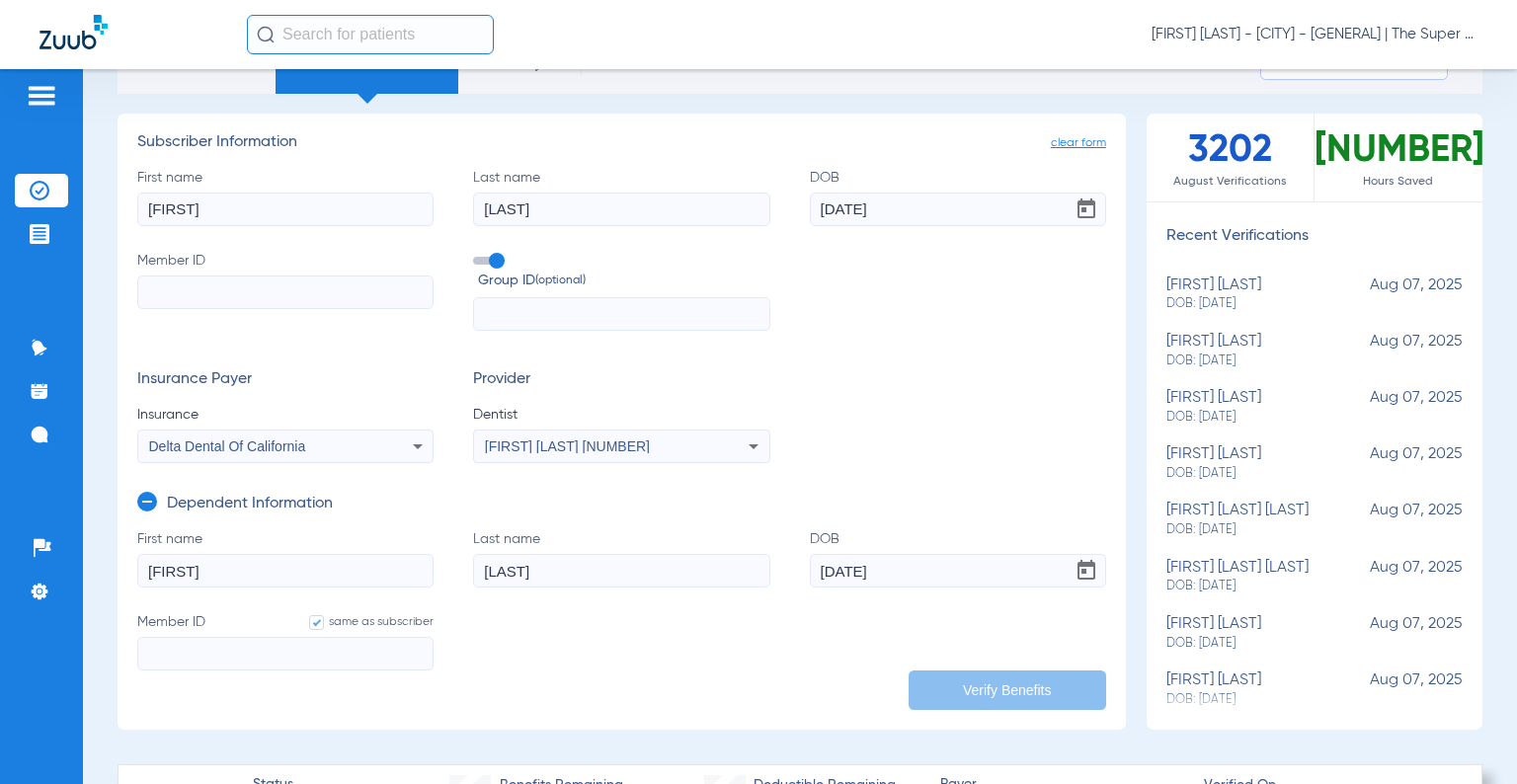 drag, startPoint x: 892, startPoint y: 205, endPoint x: 728, endPoint y: 200, distance: 164.0762 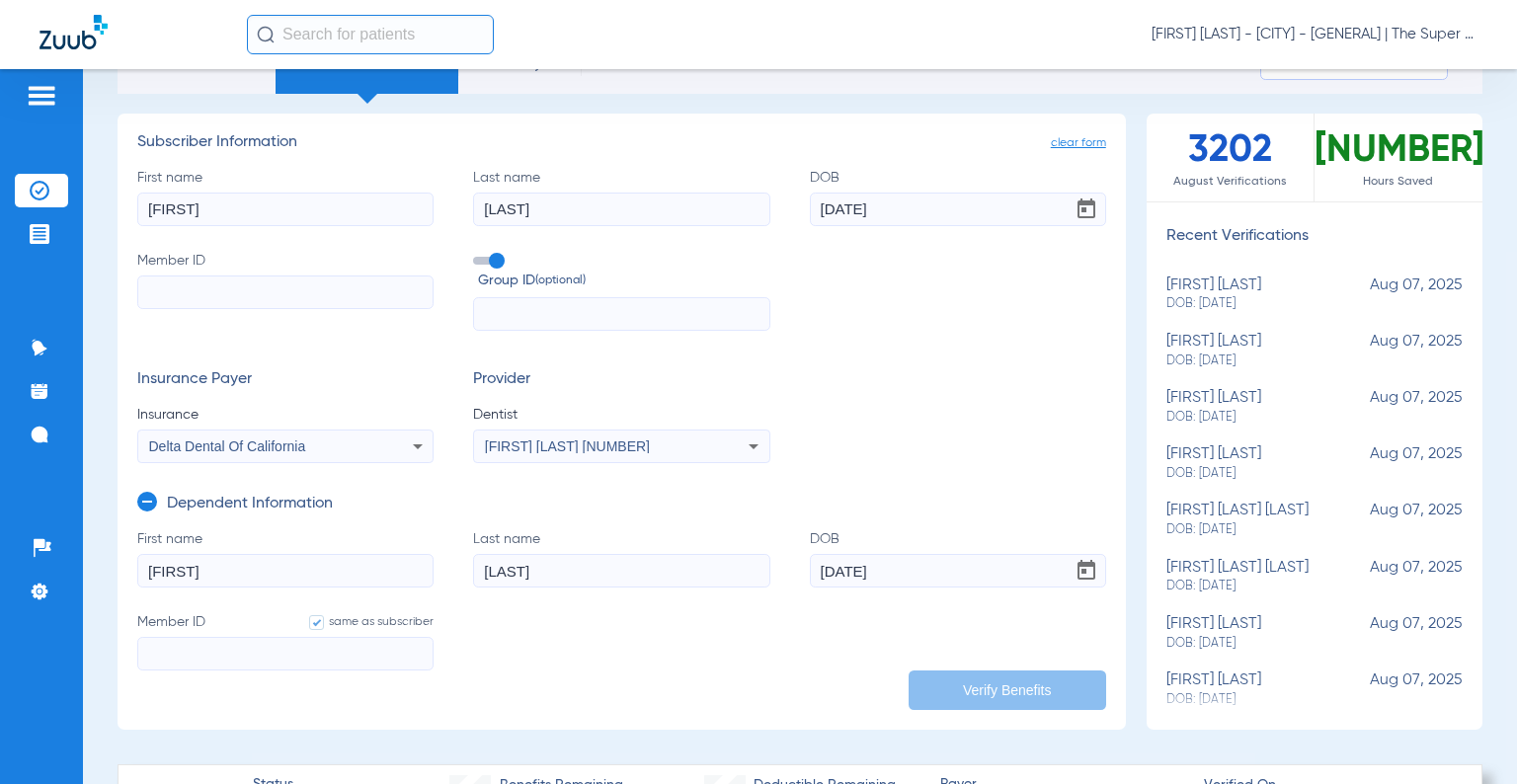 click on "First name  [FIRST]  Last name  [LAST]  DOB  [DATE]  Member ID   Group ID  (optional)" 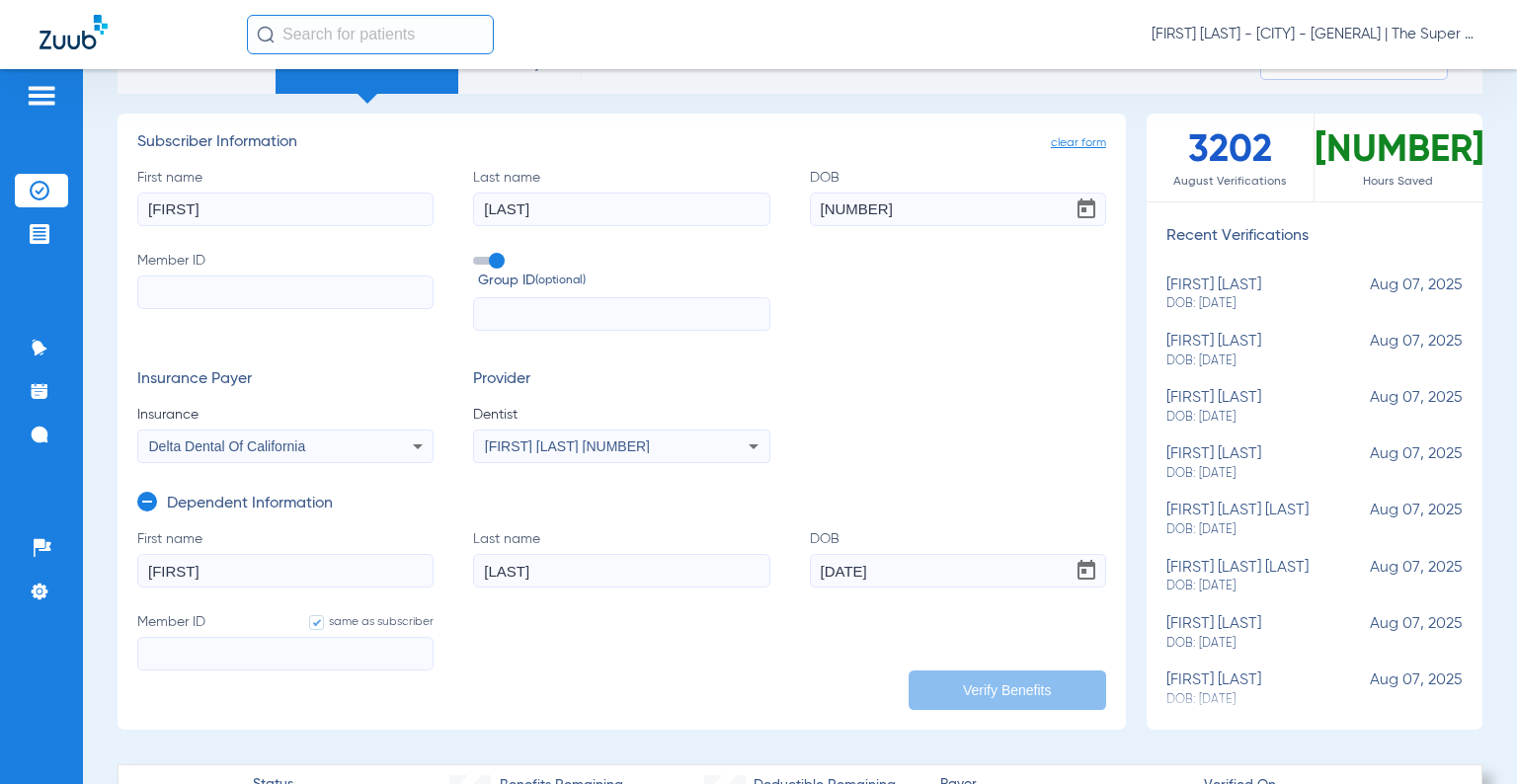 type on "[DATE]" 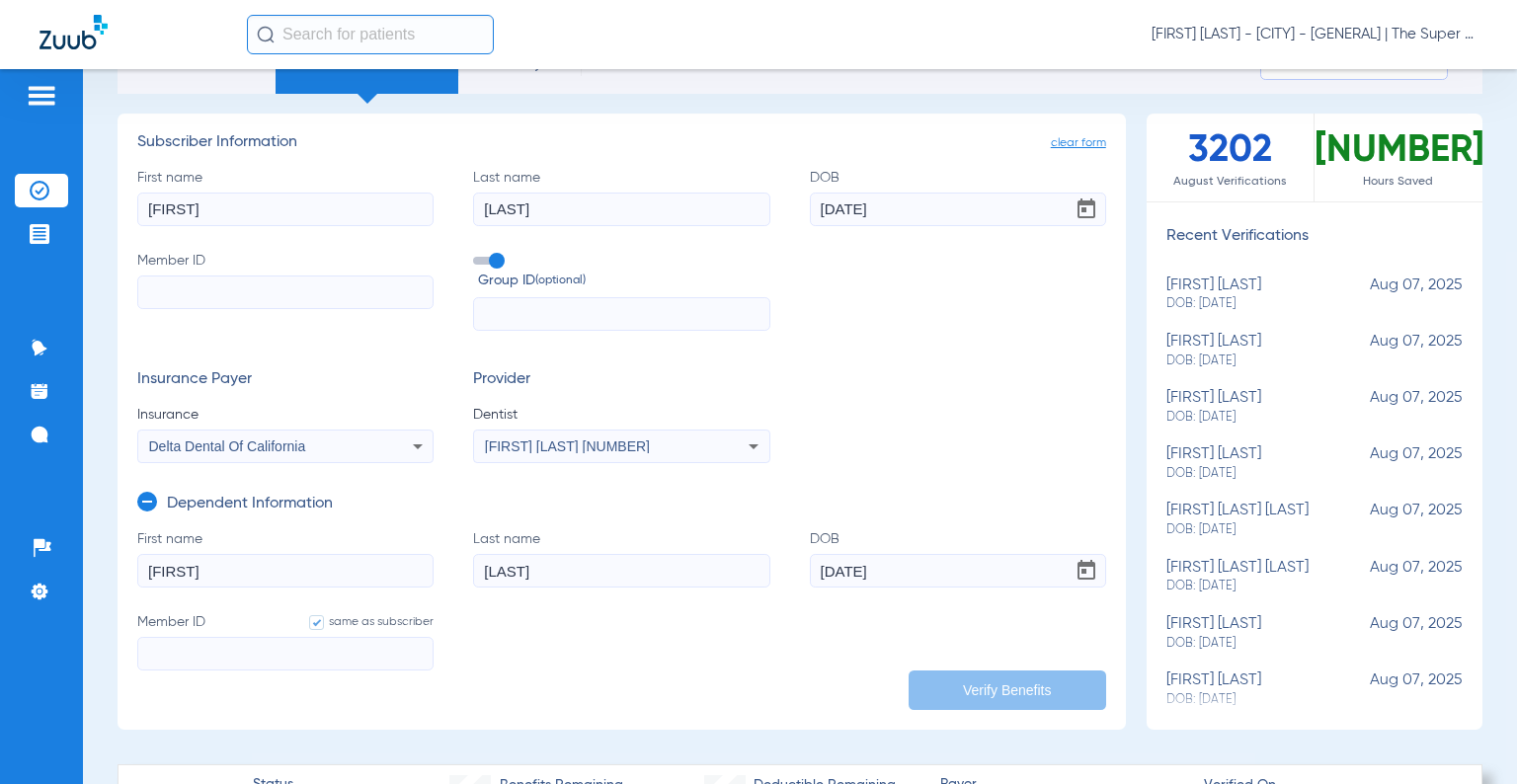 click on "First name  [FIRST]  Last name  [LAST]  DOB  [DATE]  Member ID   Group ID  (optional)  Insurance Payer   Insurance
Delta Dental Of California  Provider   Dentist
[FIRST] [LAST]  [NUMBER]" 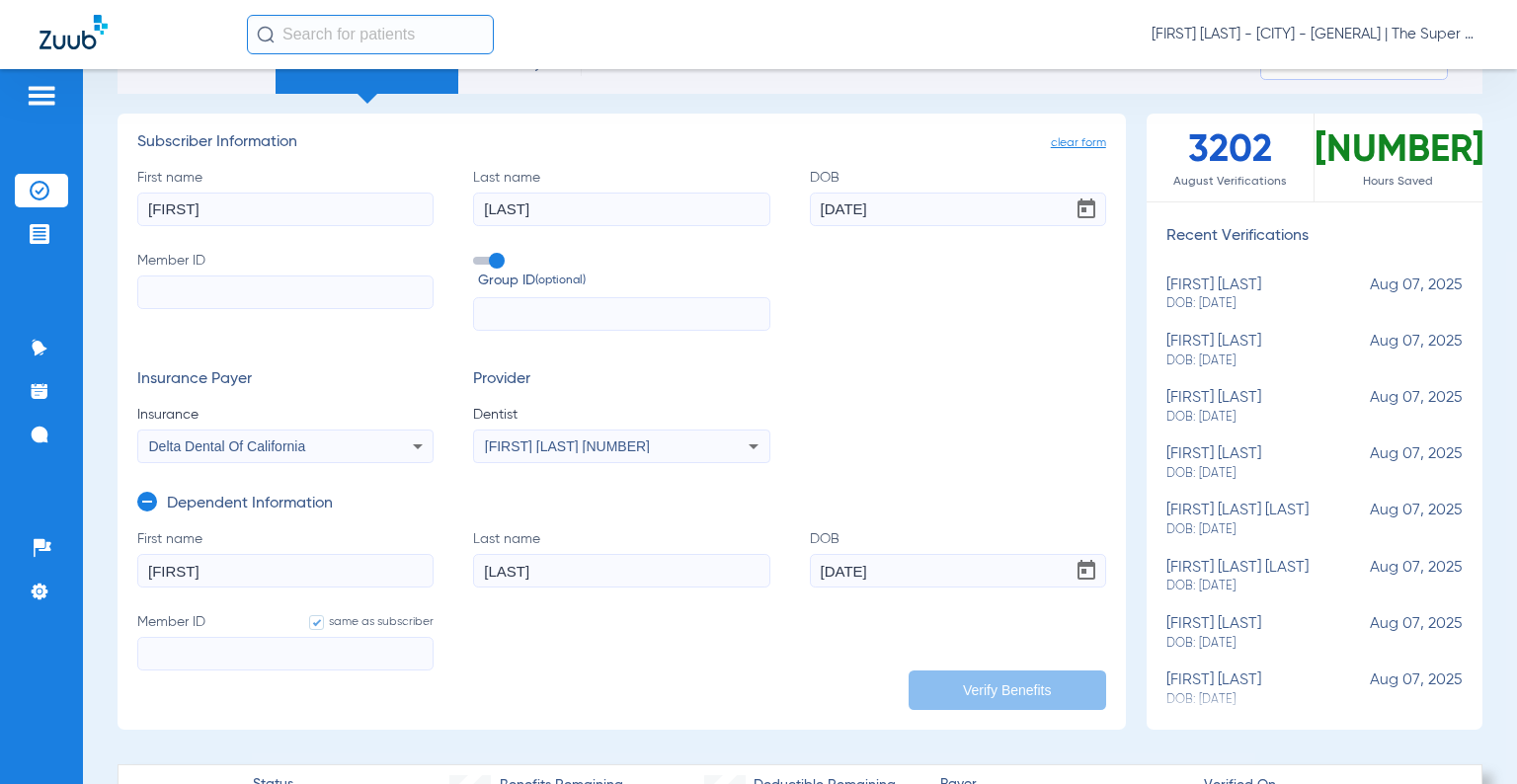scroll, scrollTop: 197, scrollLeft: 0, axis: vertical 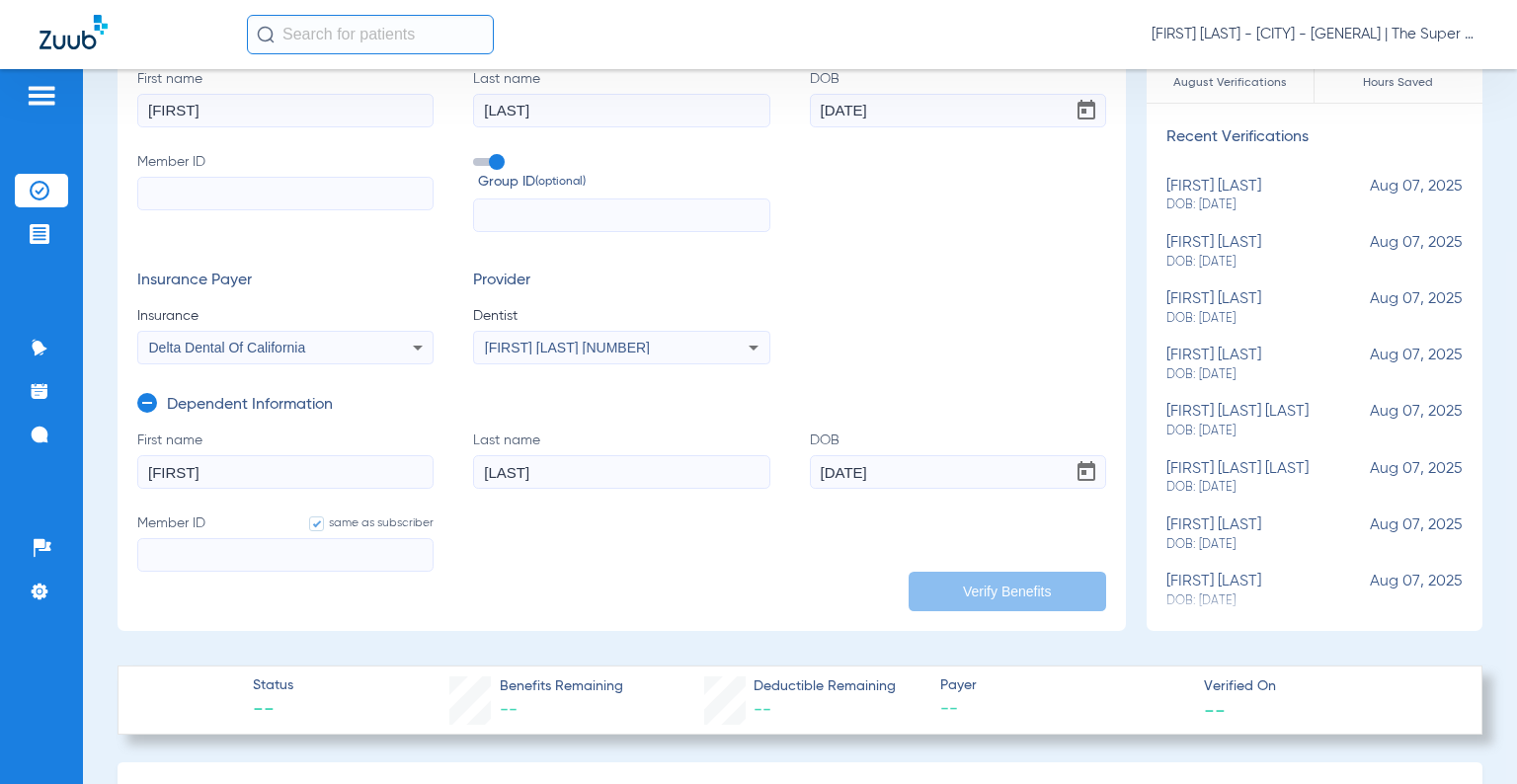 click on "Member ID   same as subscriber" 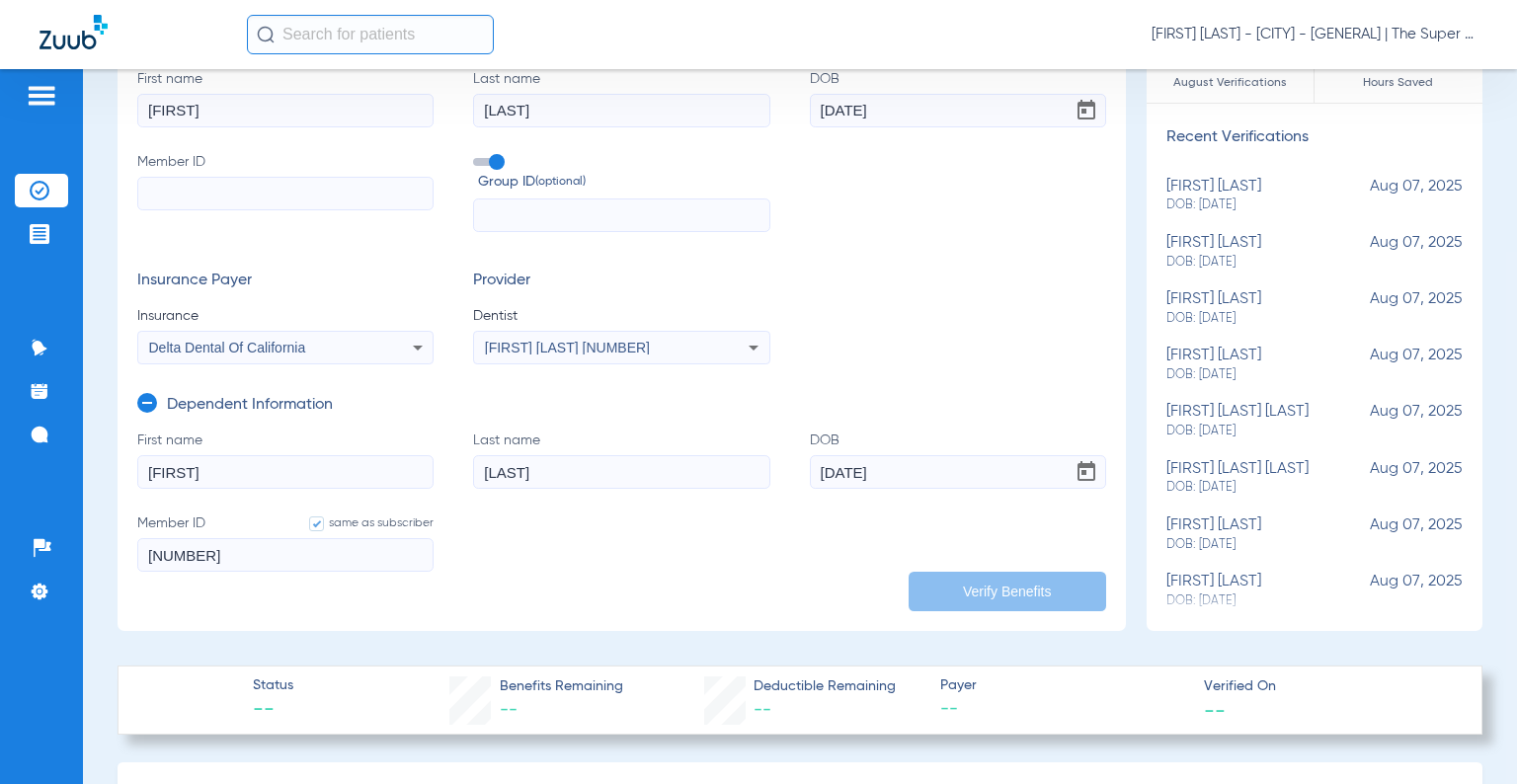 type on "[NUMBER]" 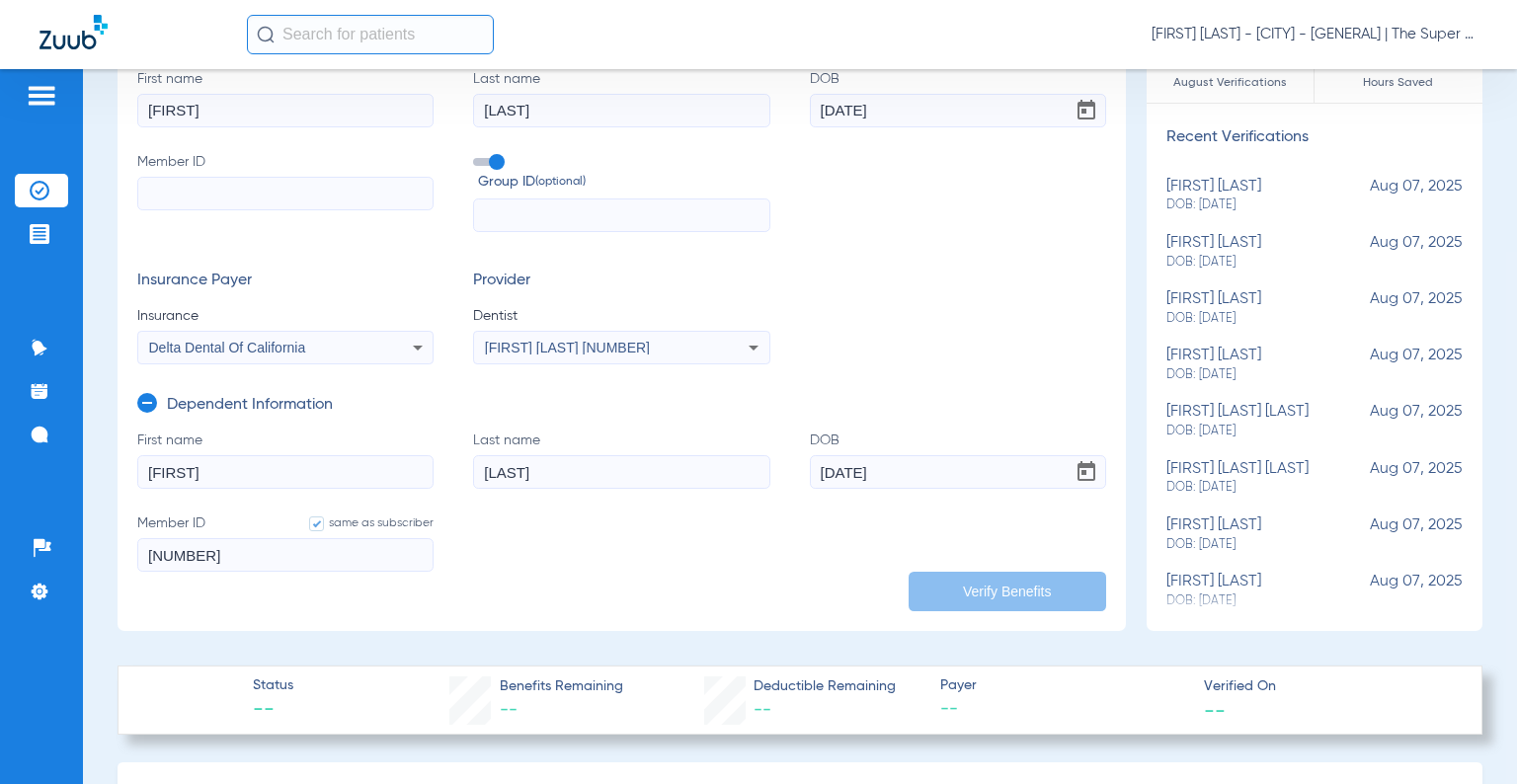 click 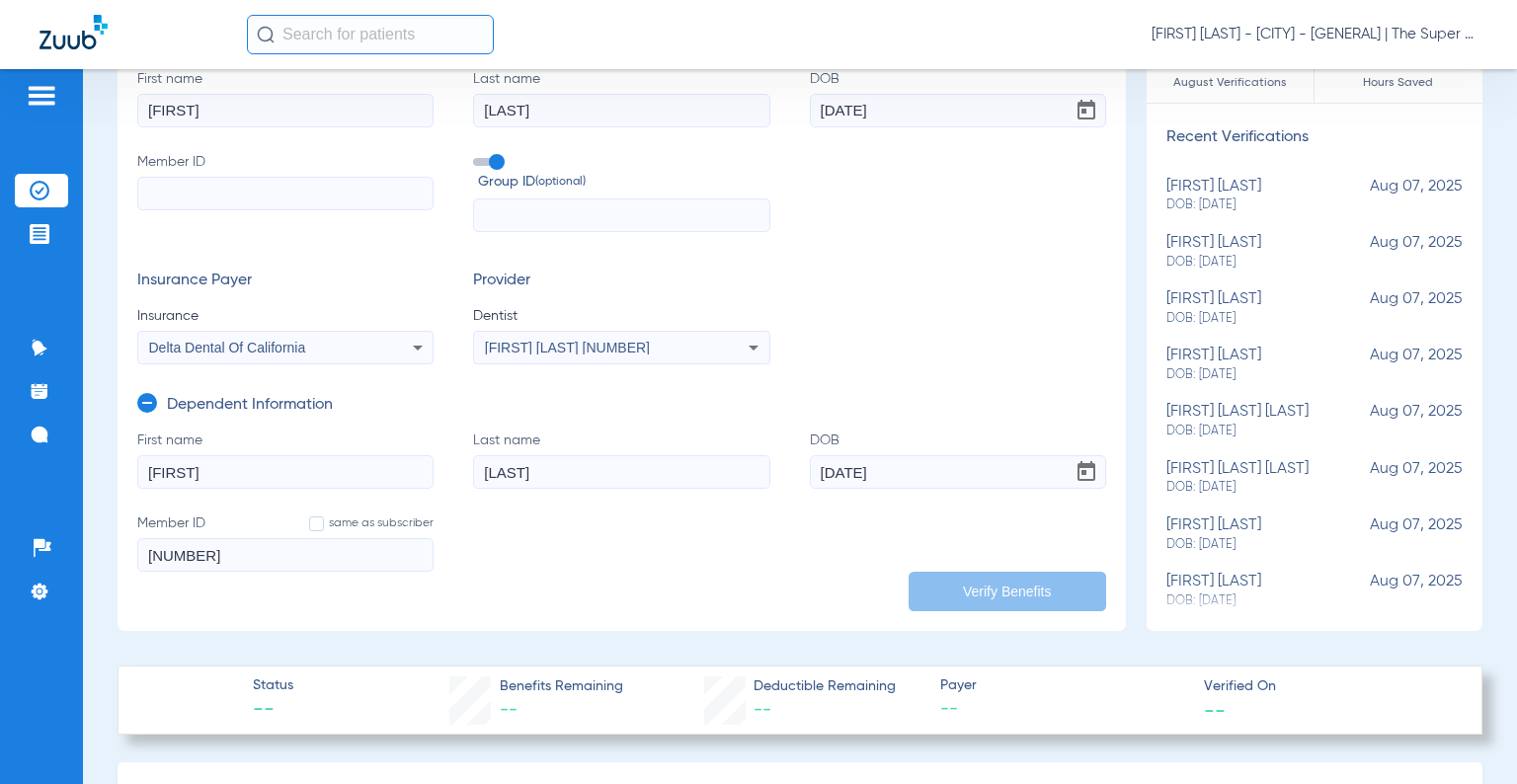 type 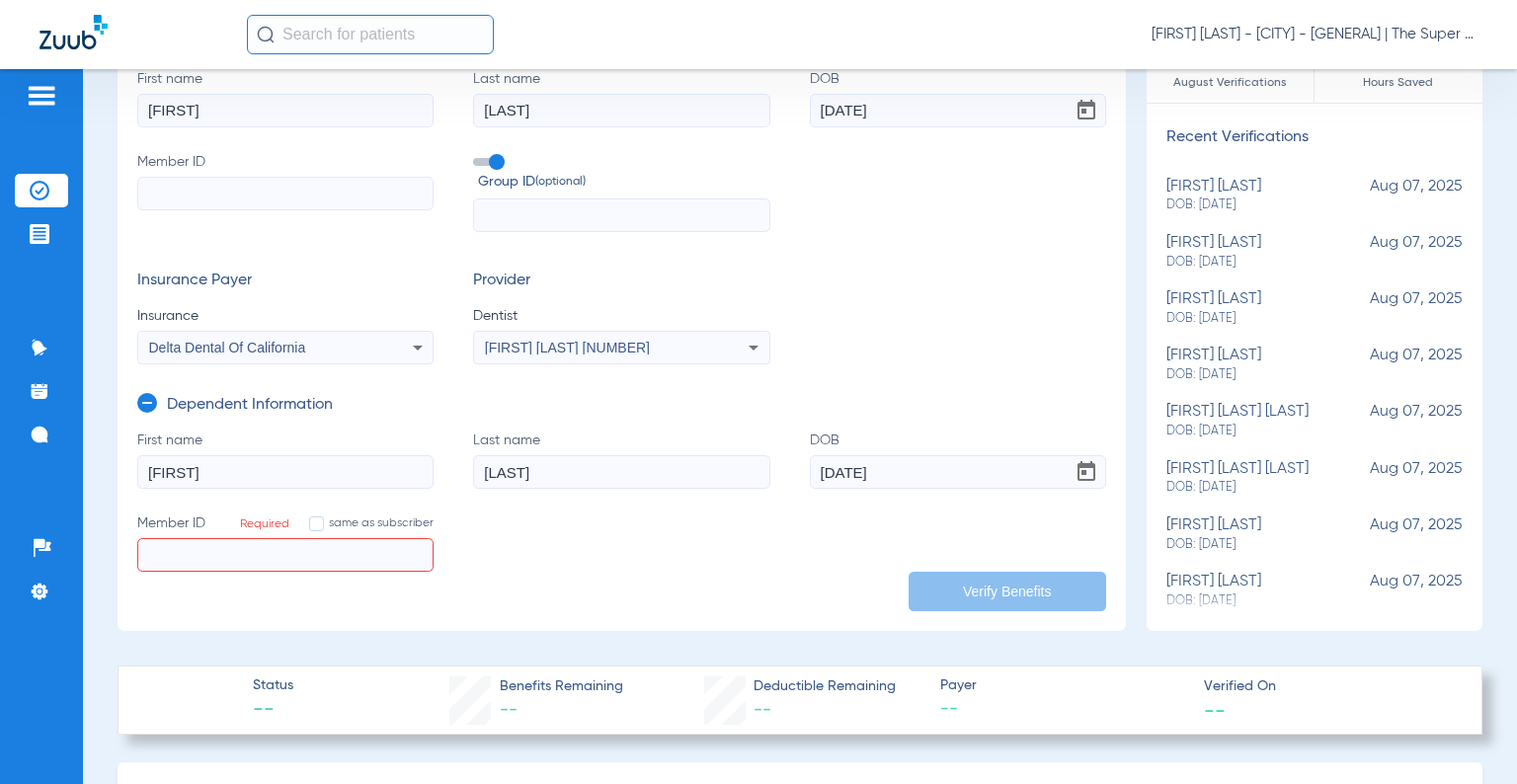 click on "Member ID" 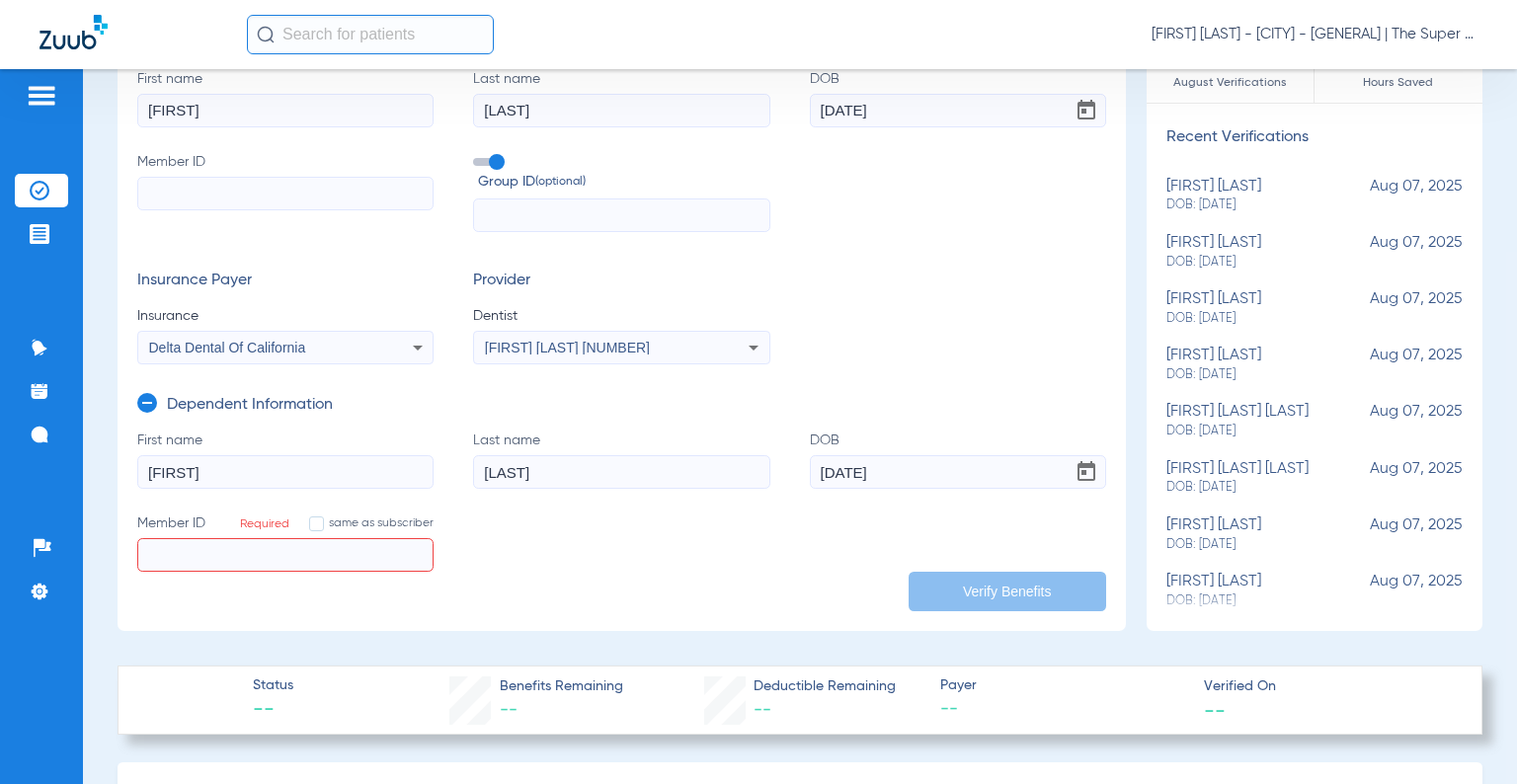 type on "0" 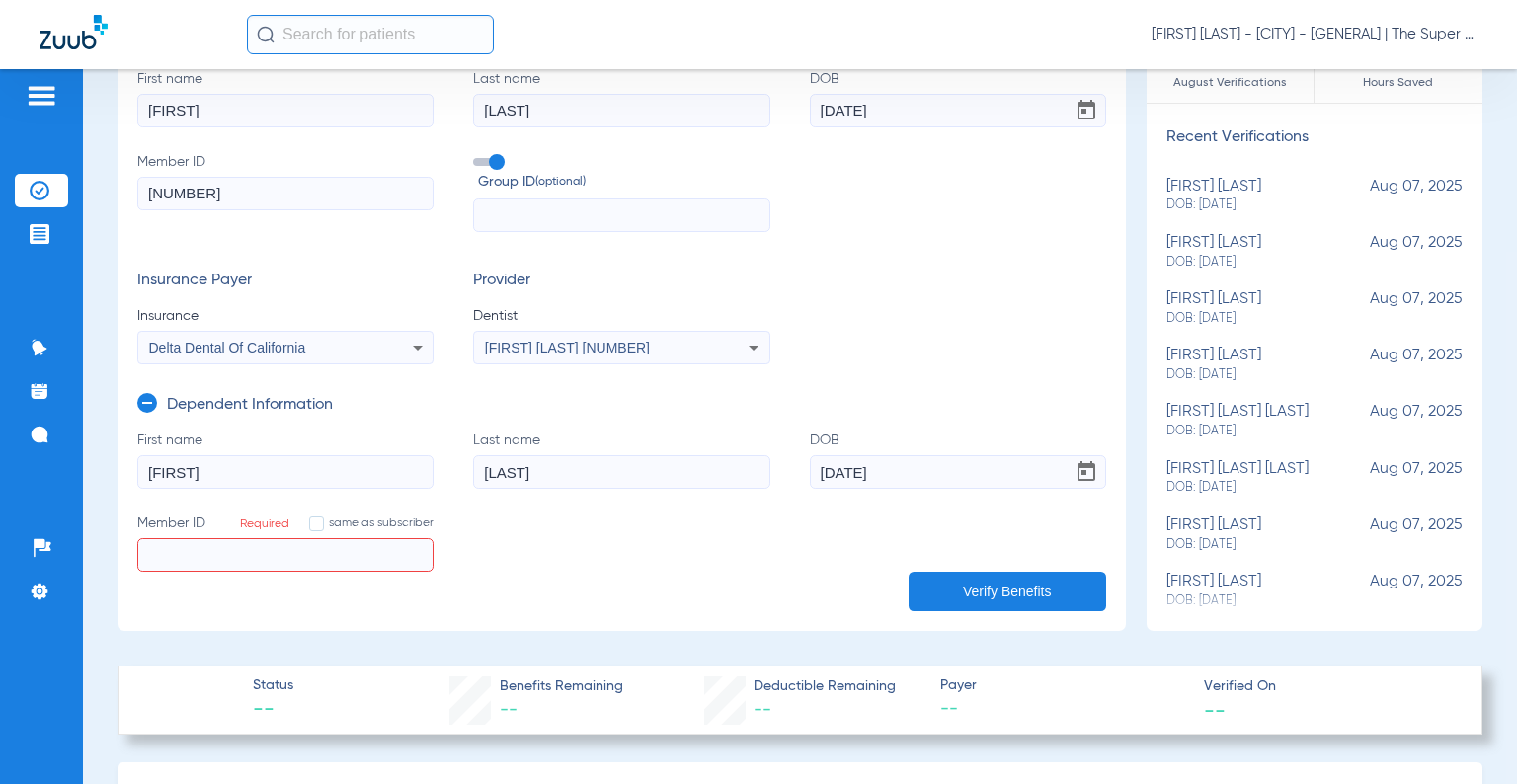 type on "[NUMBER]" 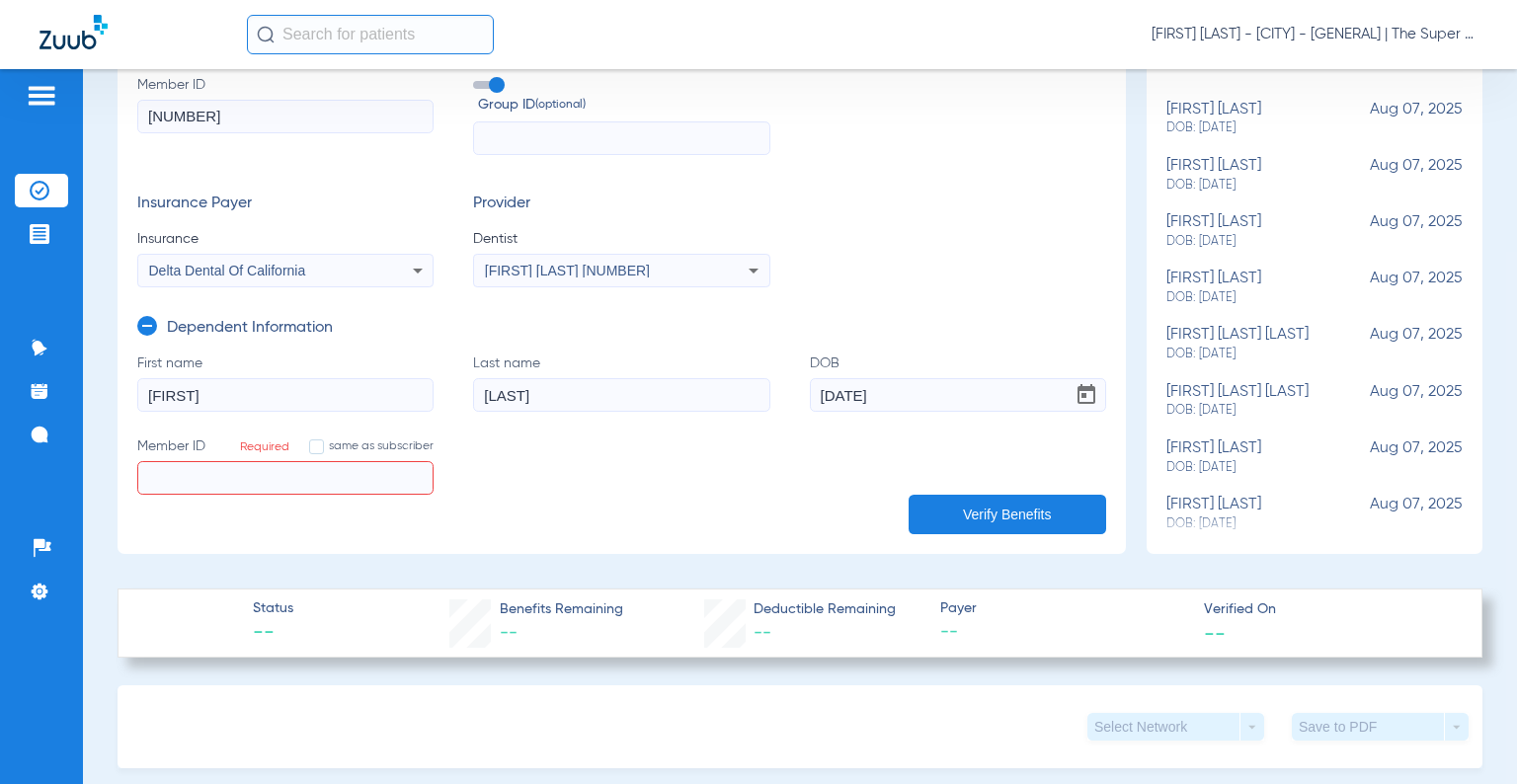 scroll, scrollTop: 296, scrollLeft: 0, axis: vertical 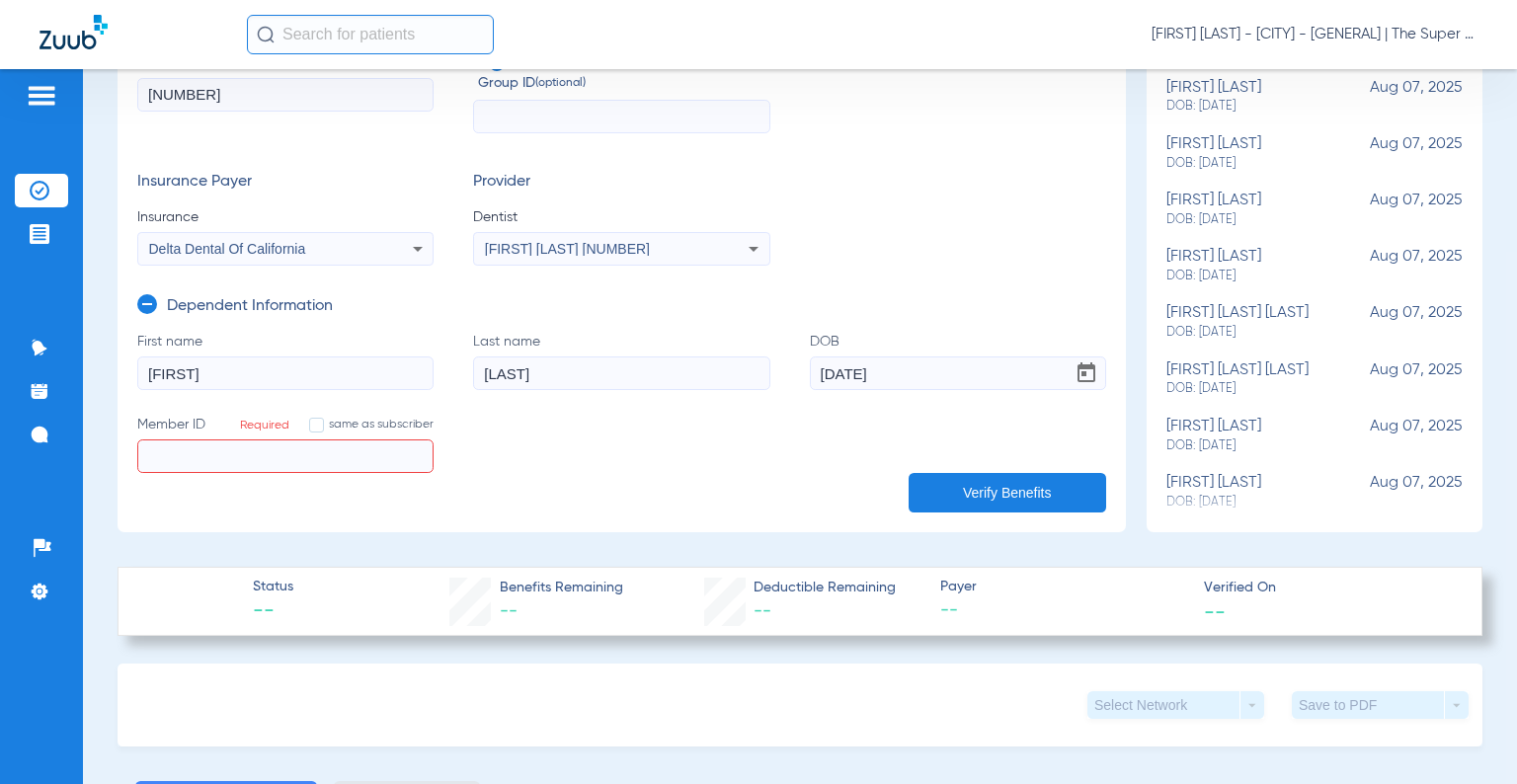 click on "Verify Benefits" 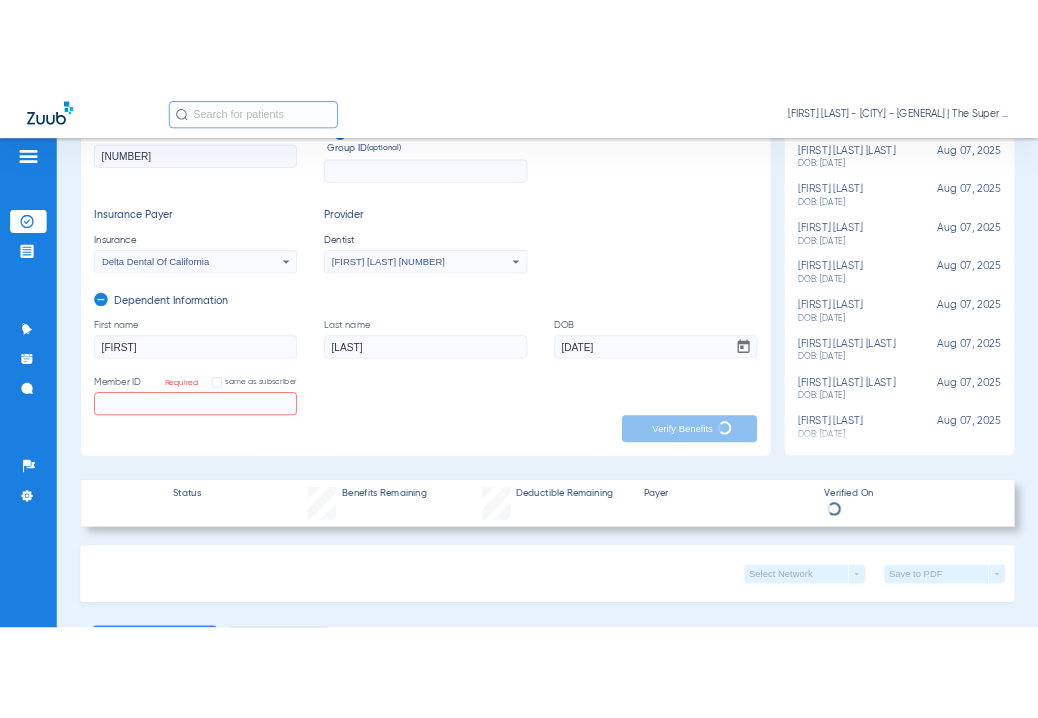 scroll, scrollTop: 800, scrollLeft: 0, axis: vertical 